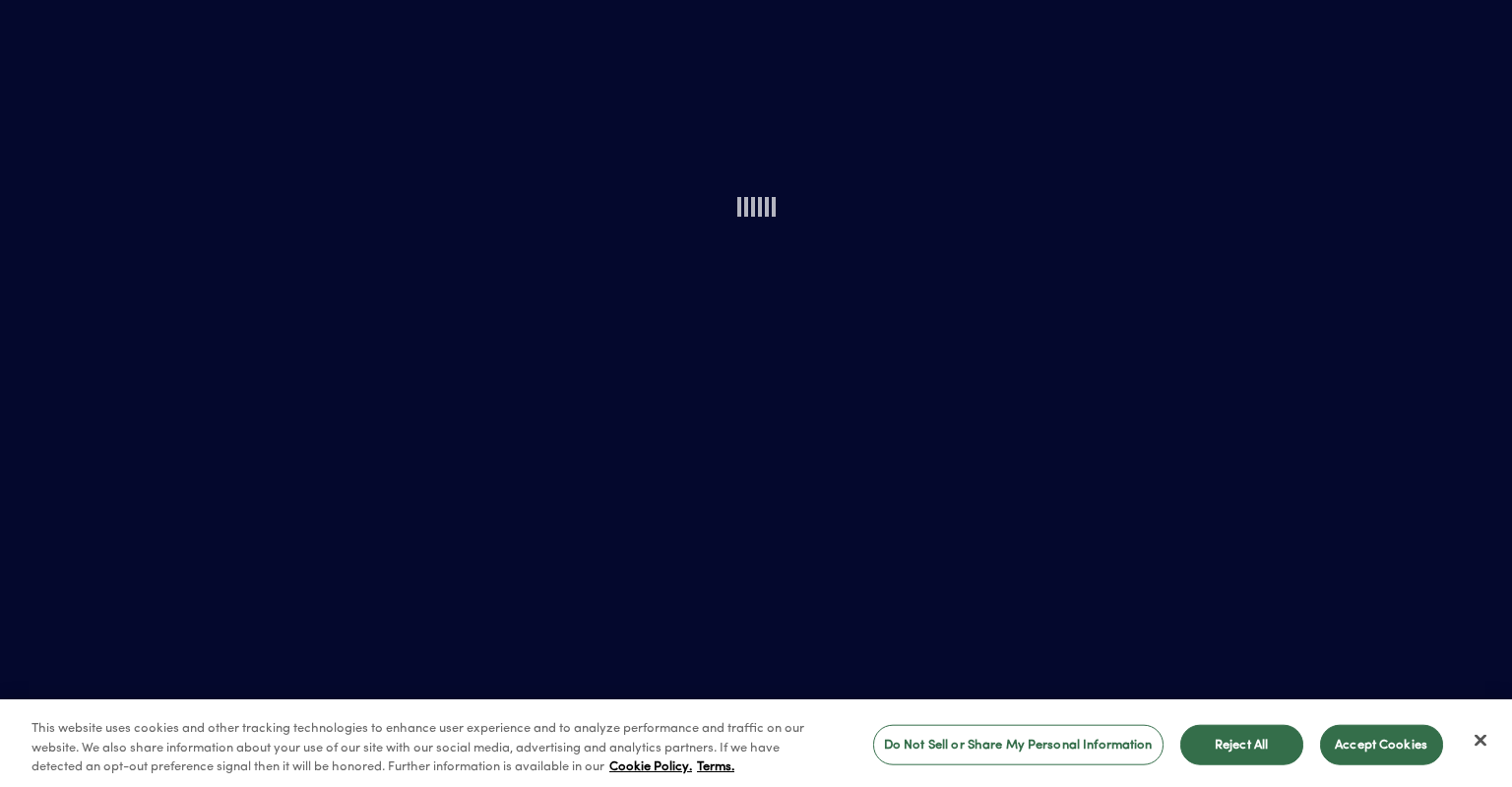 scroll, scrollTop: 0, scrollLeft: 0, axis: both 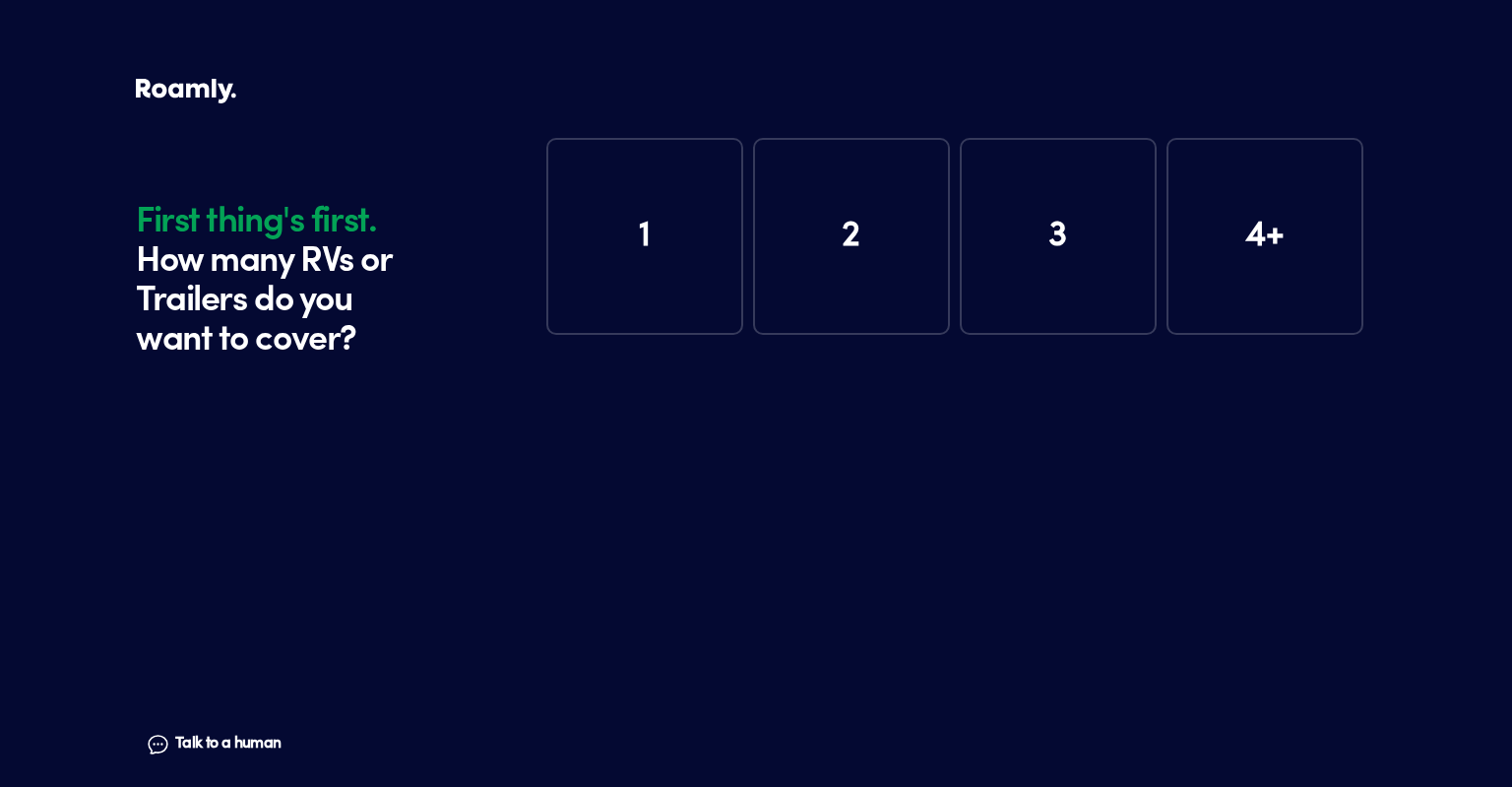 click on "1" at bounding box center (645, 236) 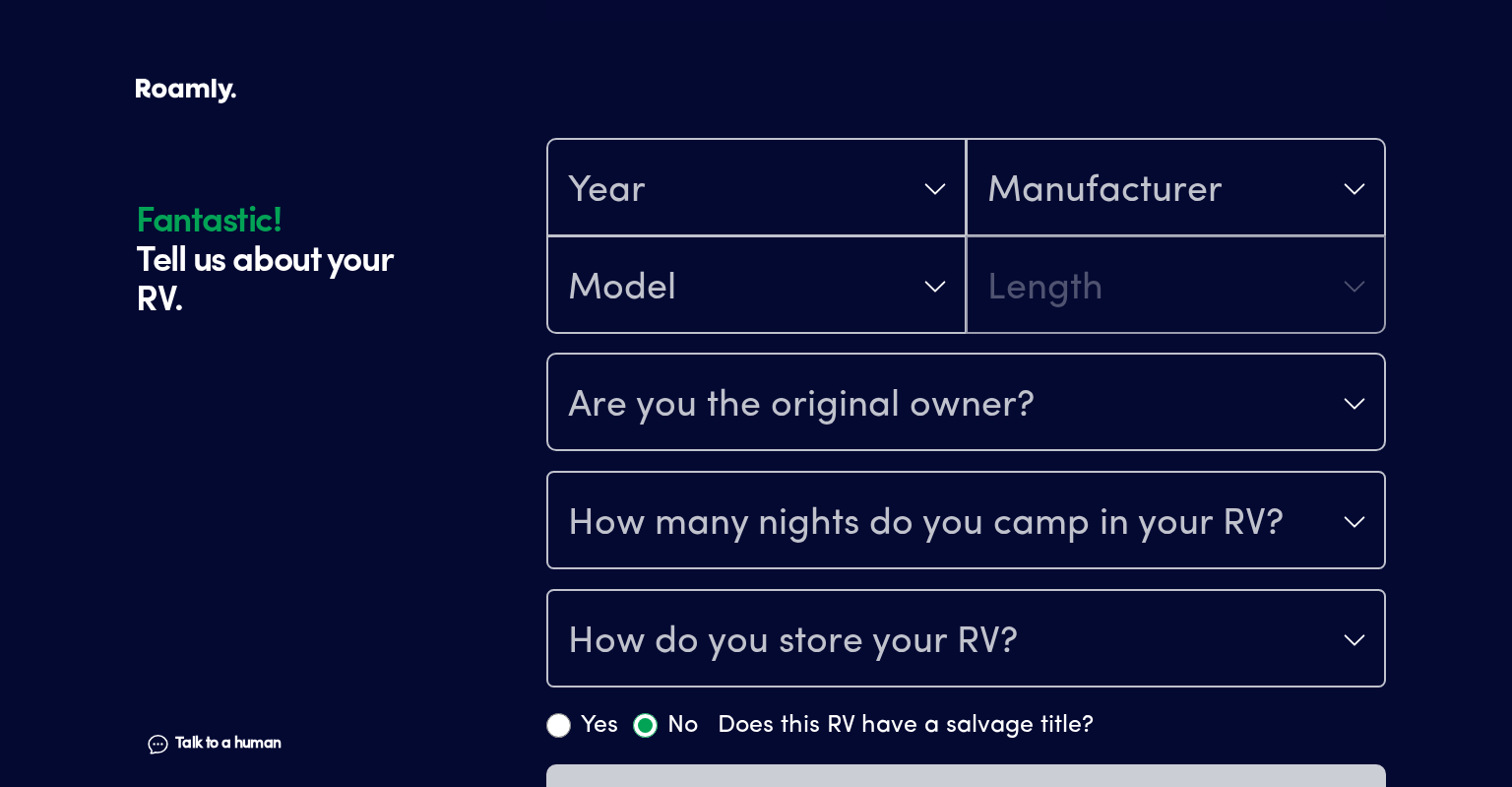 scroll, scrollTop: 384, scrollLeft: 0, axis: vertical 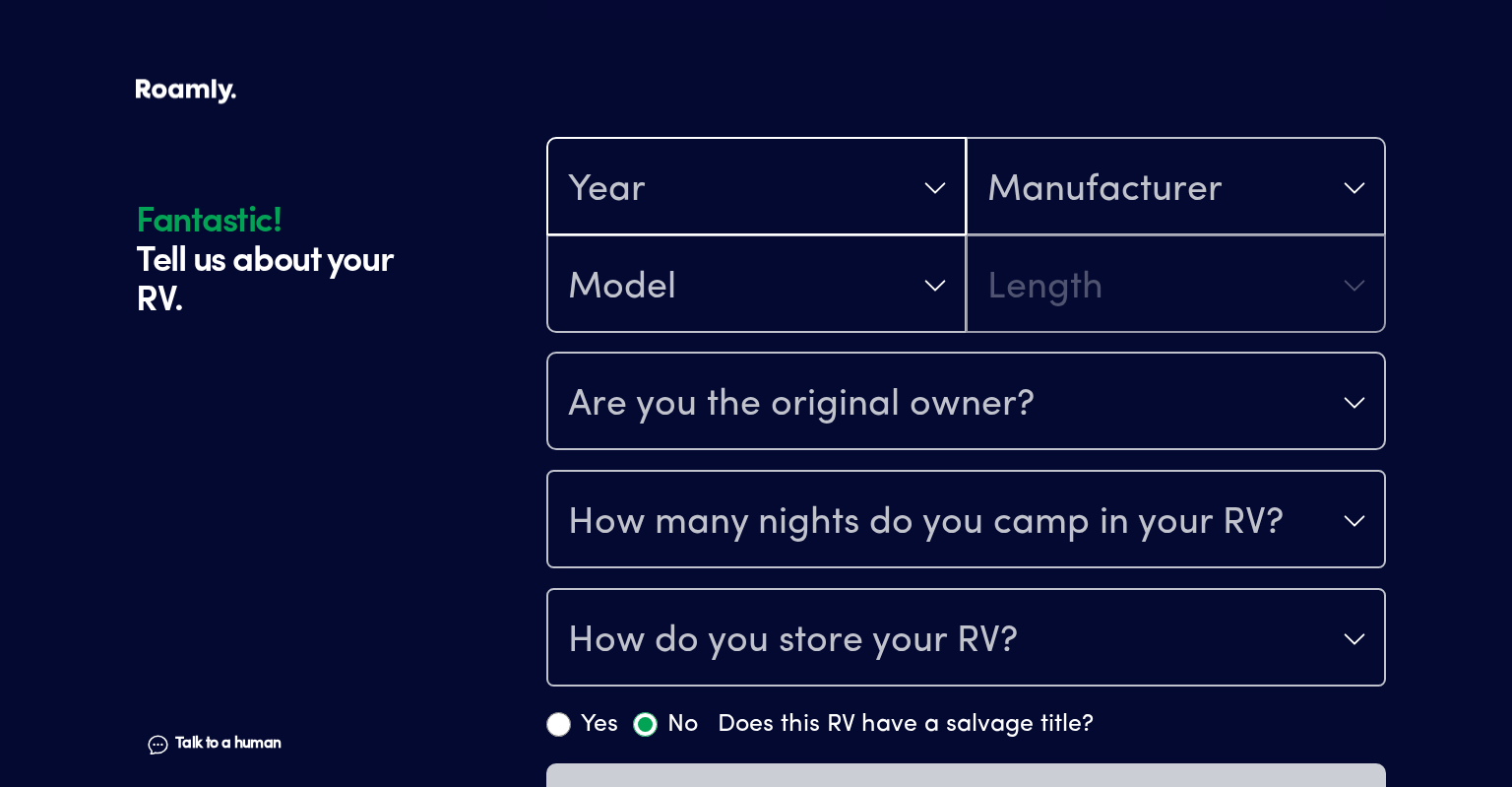 click on "Year" at bounding box center [756, 188] 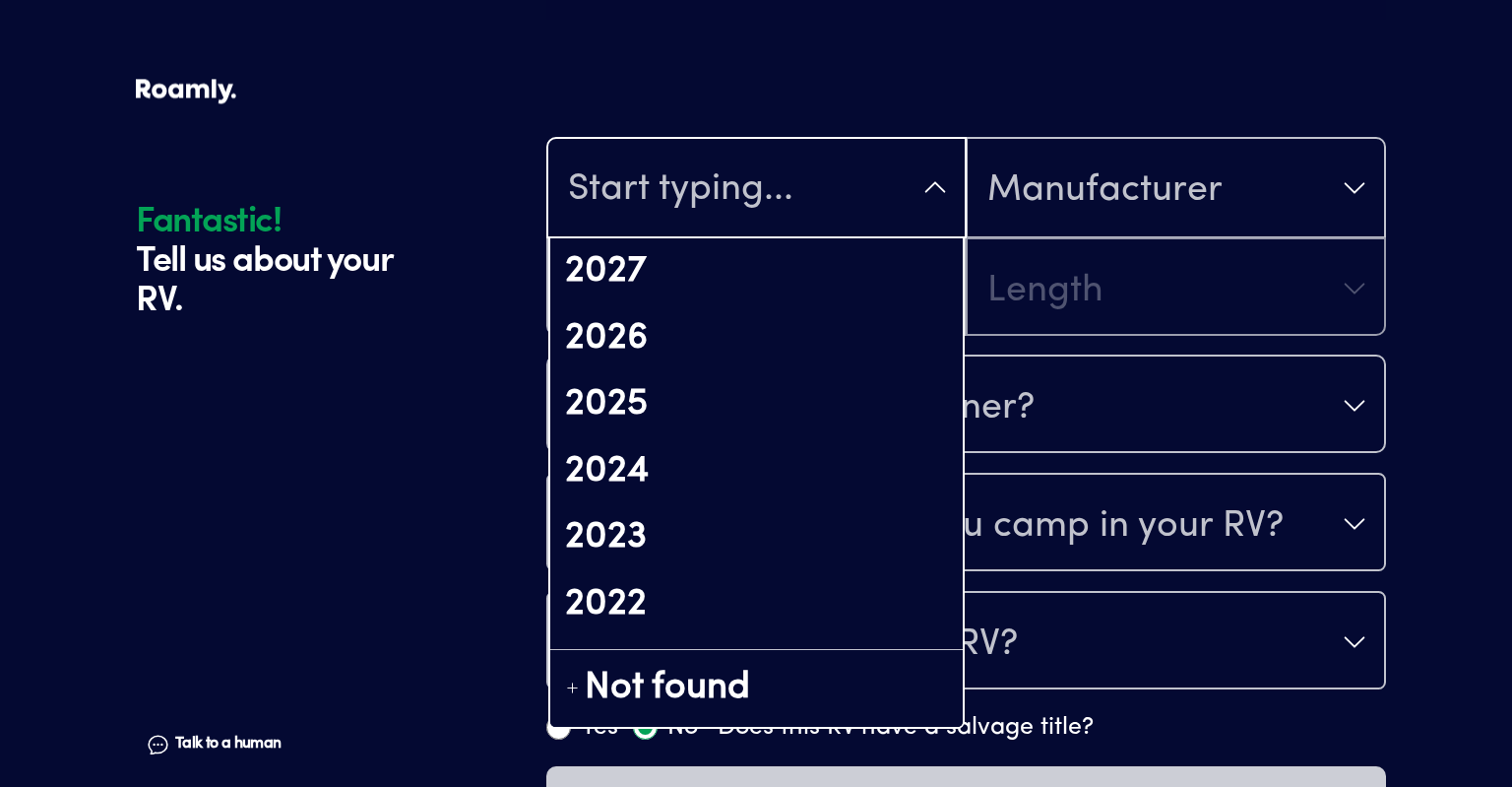 scroll, scrollTop: 383, scrollLeft: 0, axis: vertical 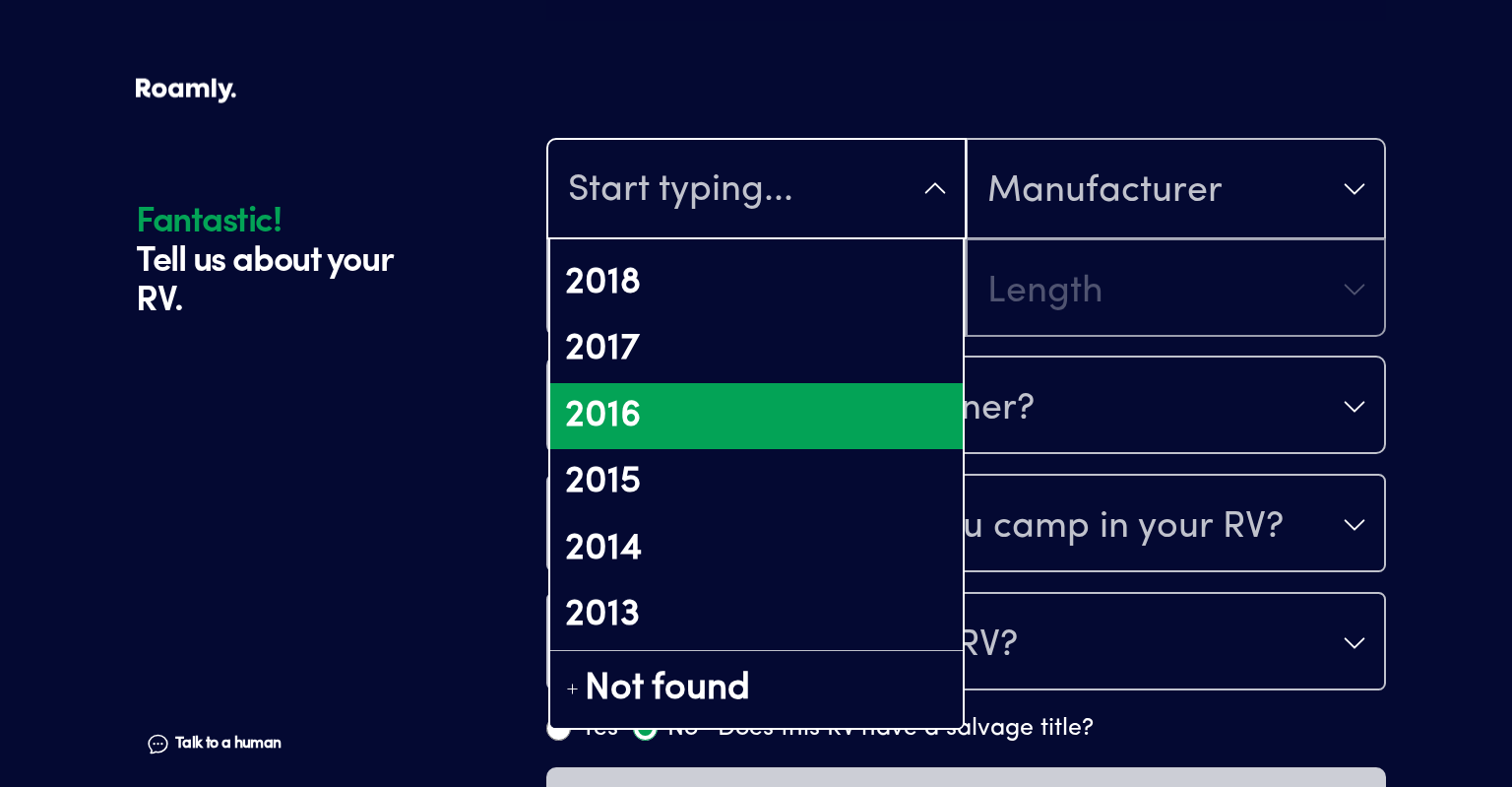 click on "2016" at bounding box center [756, 417] 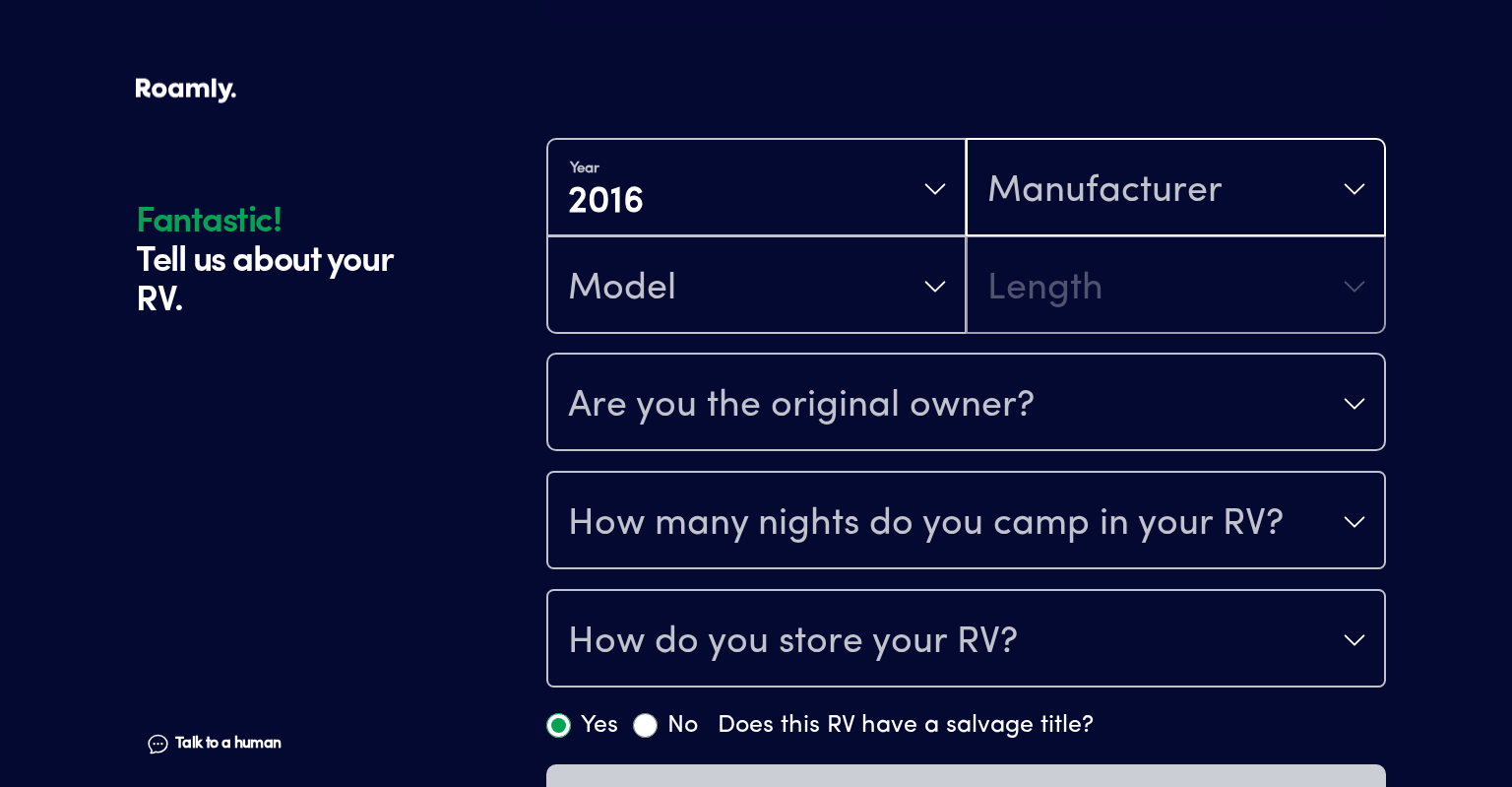 scroll, scrollTop: 384, scrollLeft: 0, axis: vertical 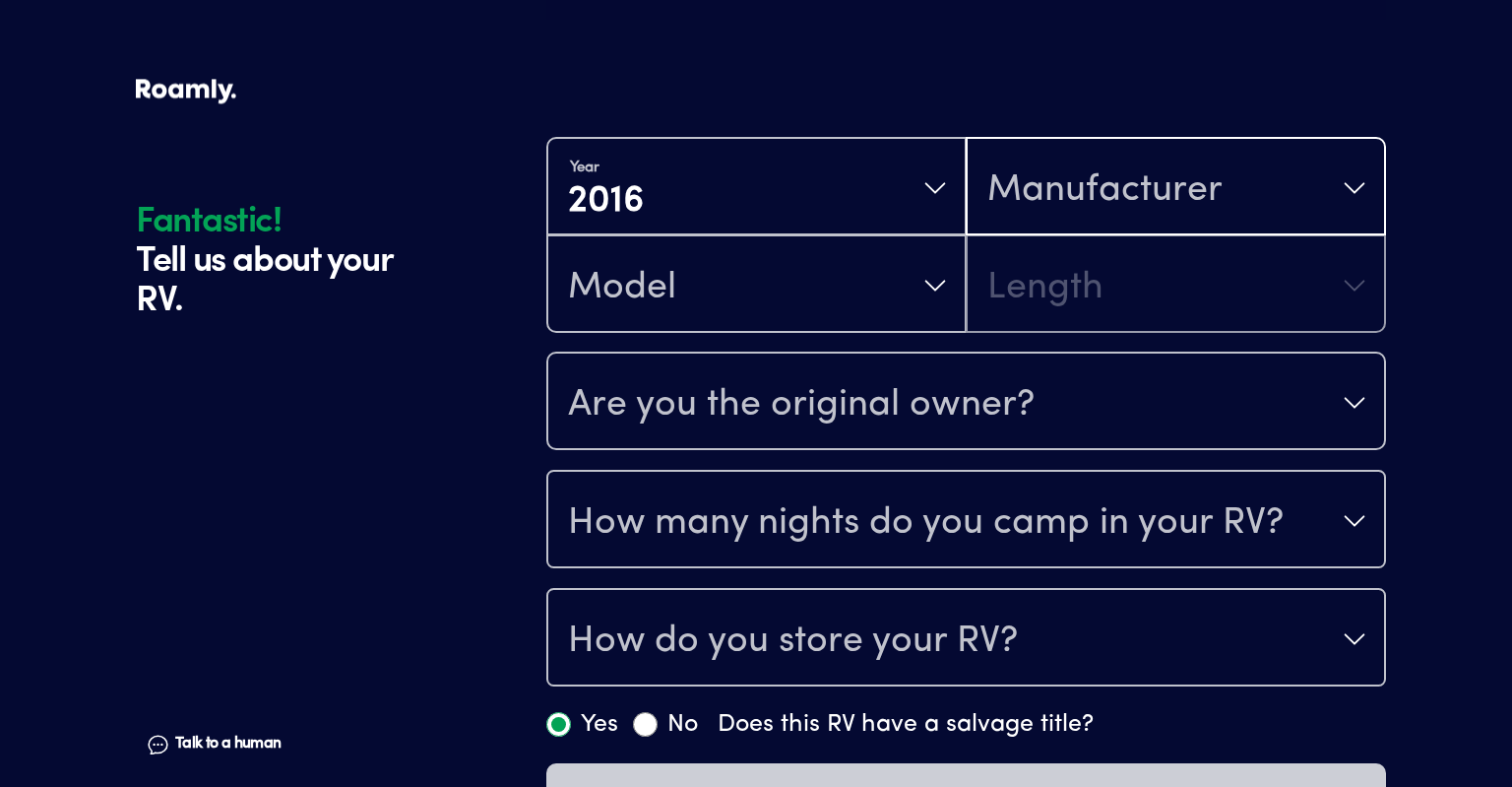 click on "Manufacturer" at bounding box center (1104, 190) 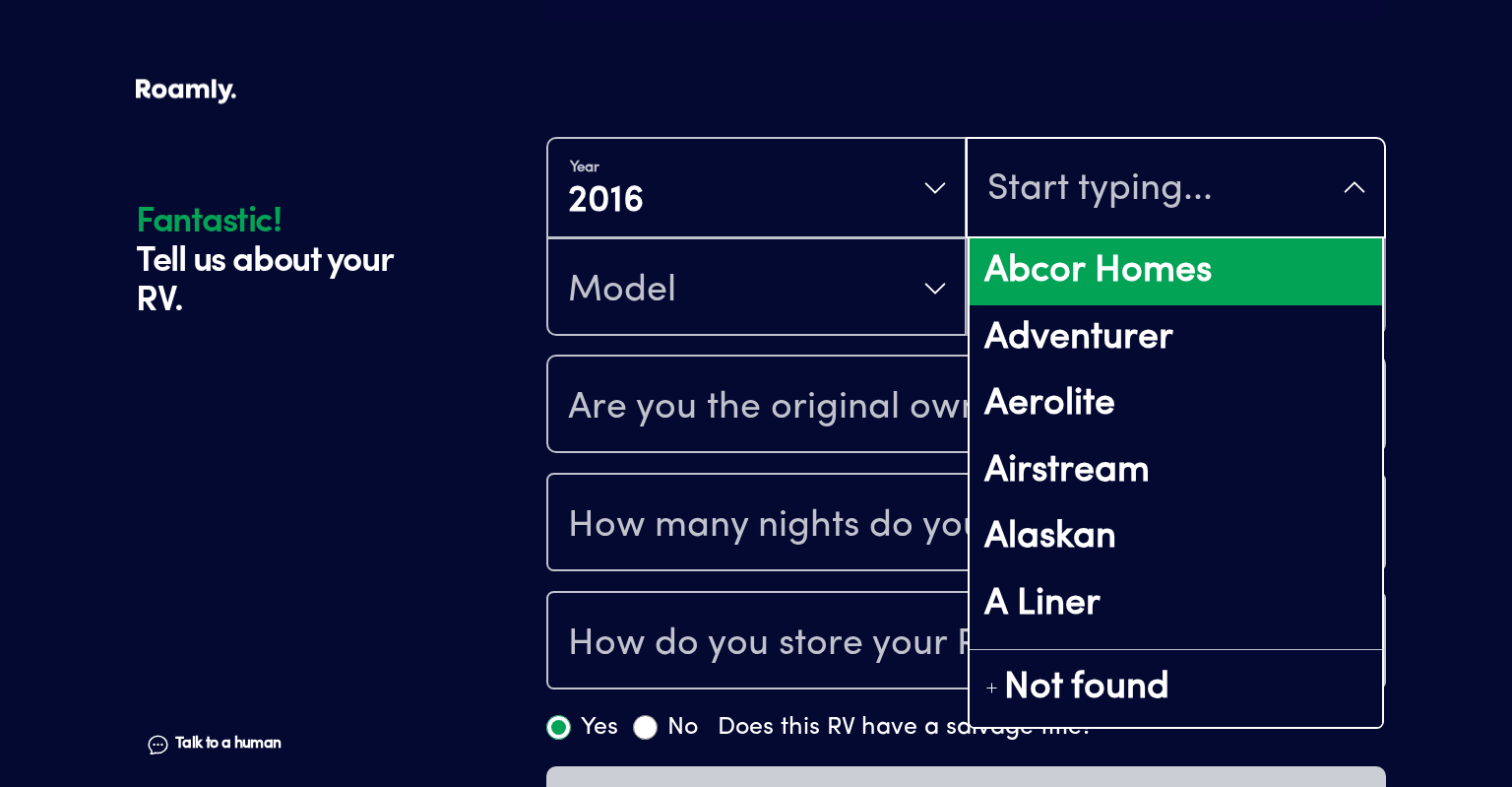 scroll, scrollTop: 383, scrollLeft: 0, axis: vertical 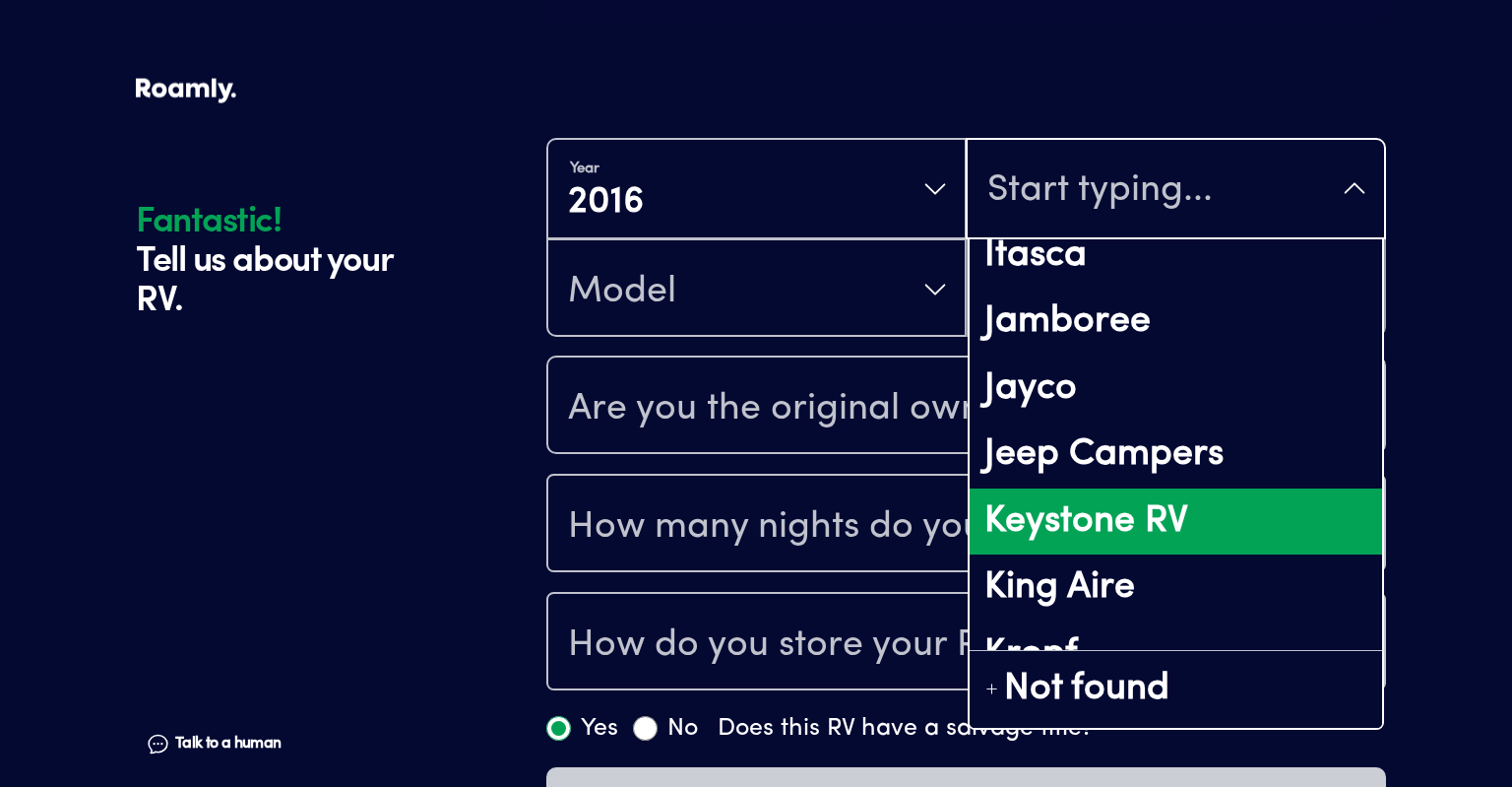 click on "Keystone RV" at bounding box center [1175, 522] 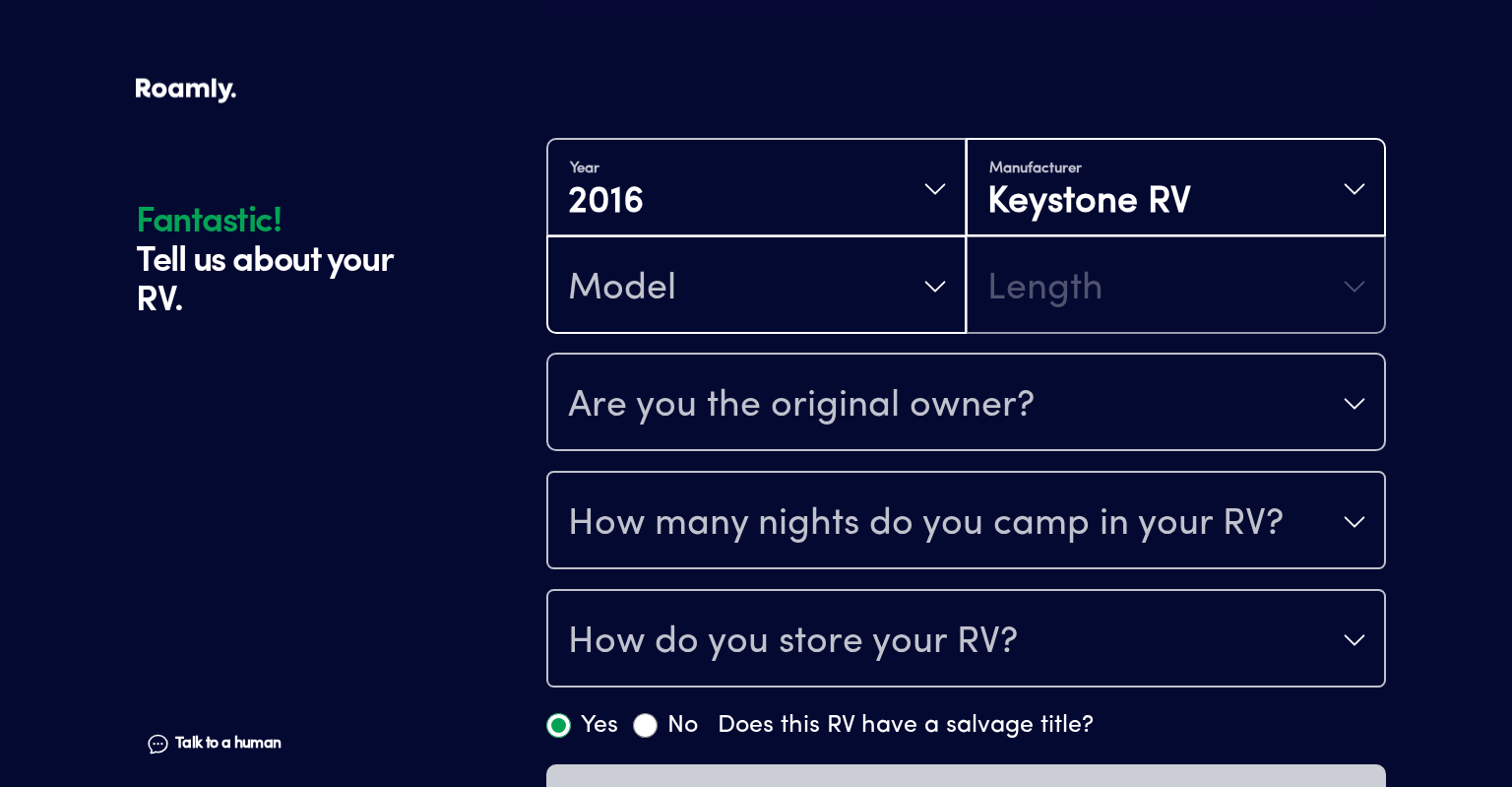 scroll, scrollTop: 384, scrollLeft: 0, axis: vertical 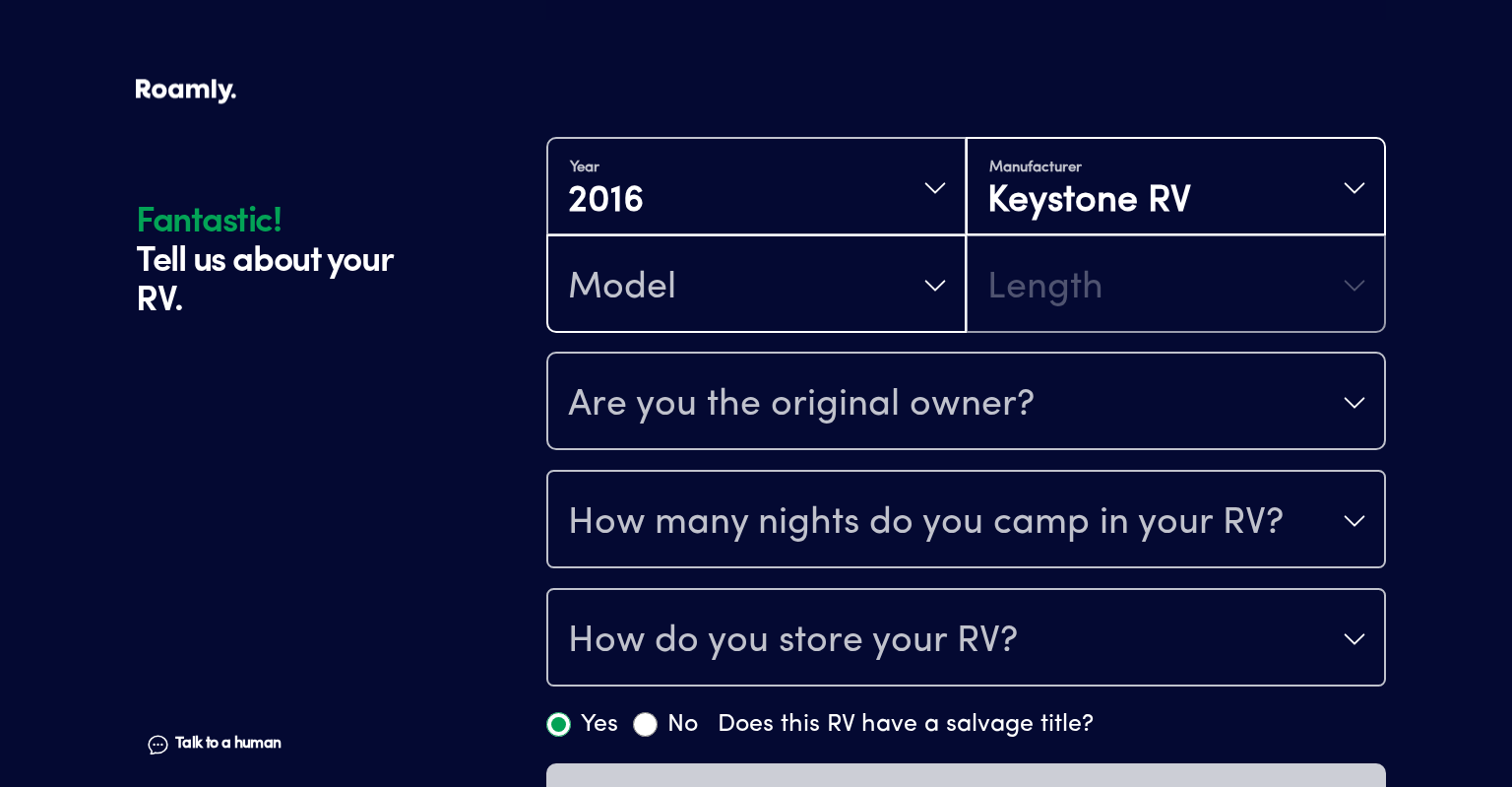 click on "Model" at bounding box center (756, 286) 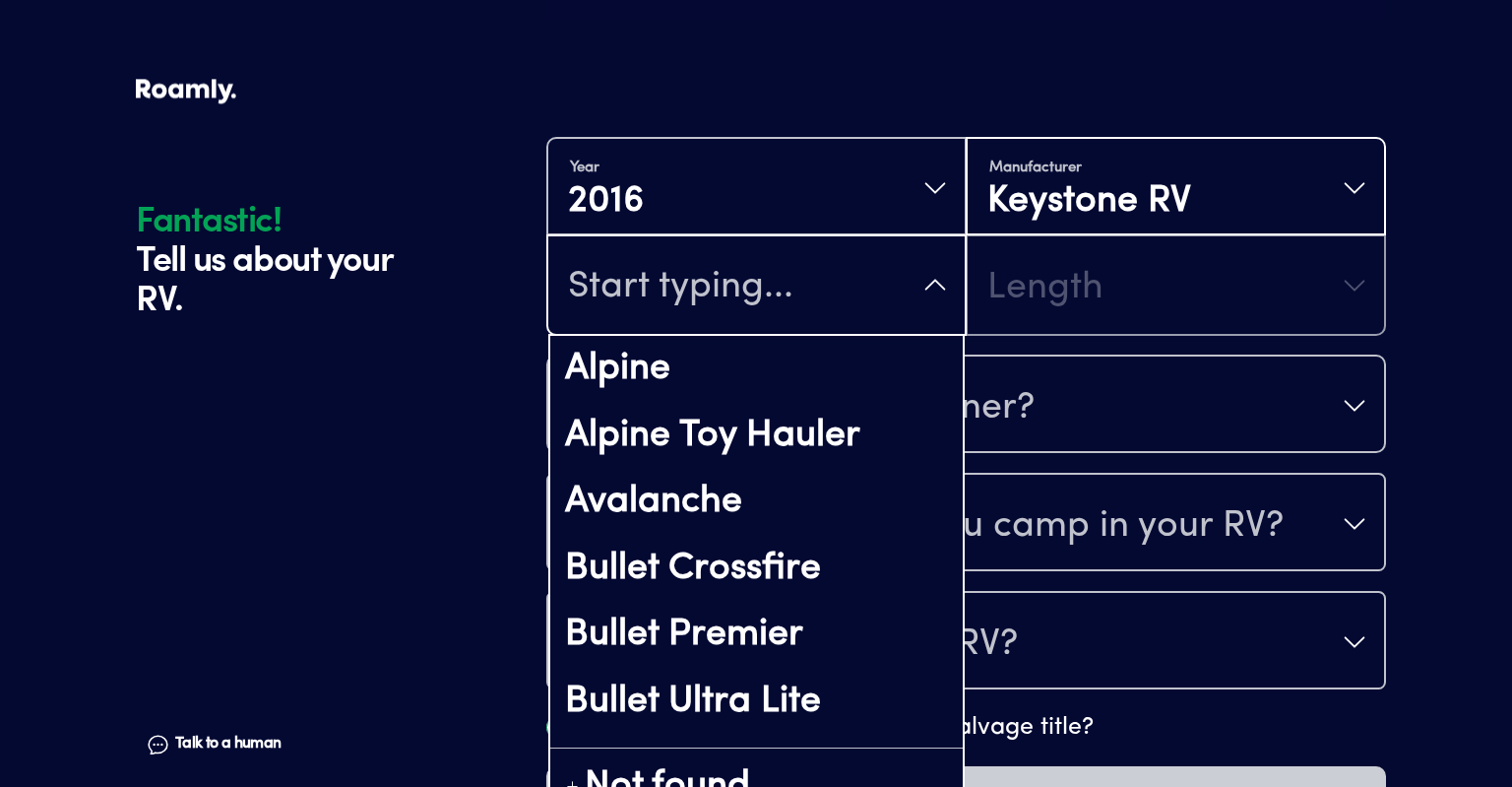 scroll, scrollTop: 383, scrollLeft: 0, axis: vertical 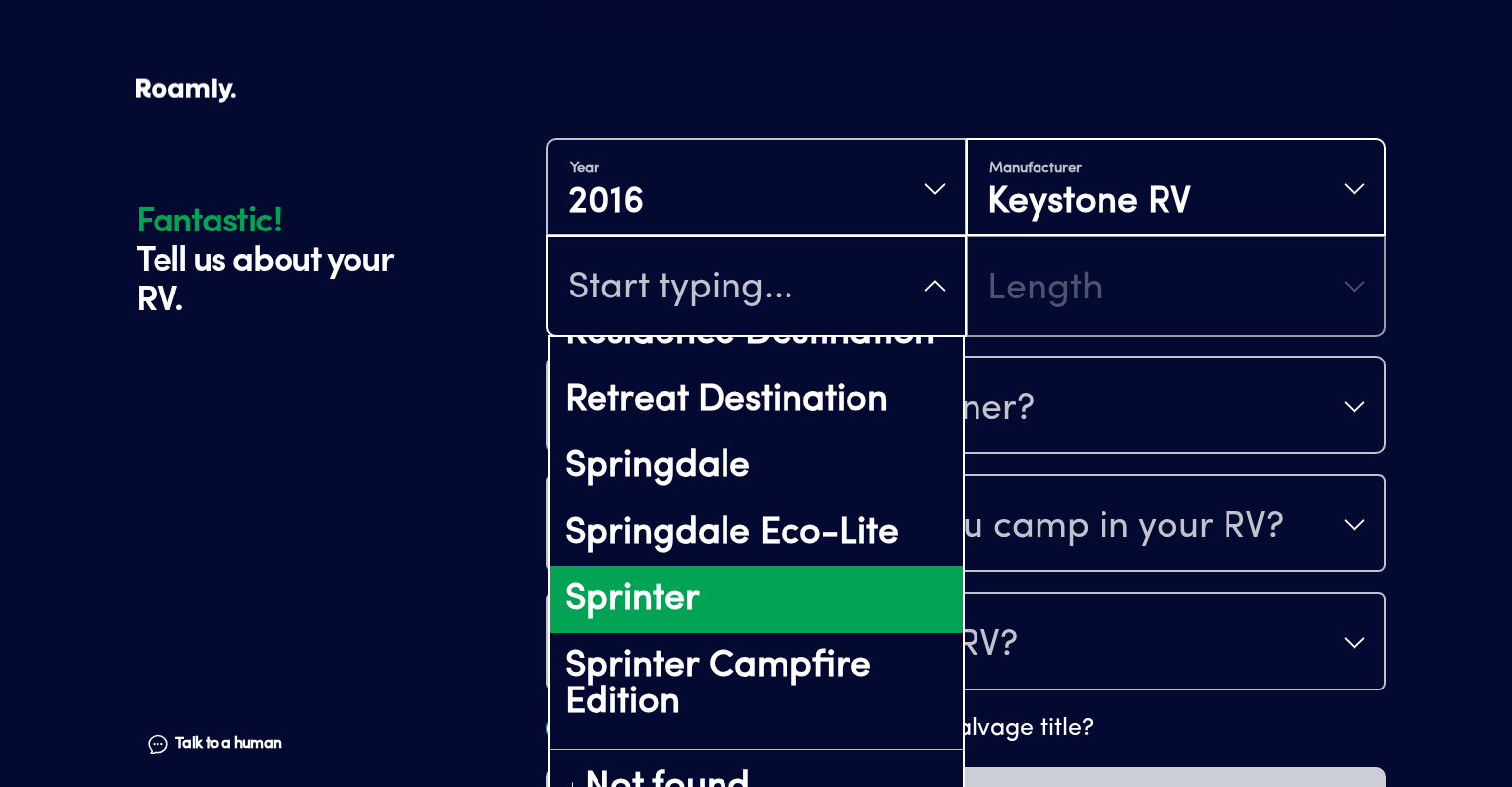 click on "Sprinter" at bounding box center [756, 600] 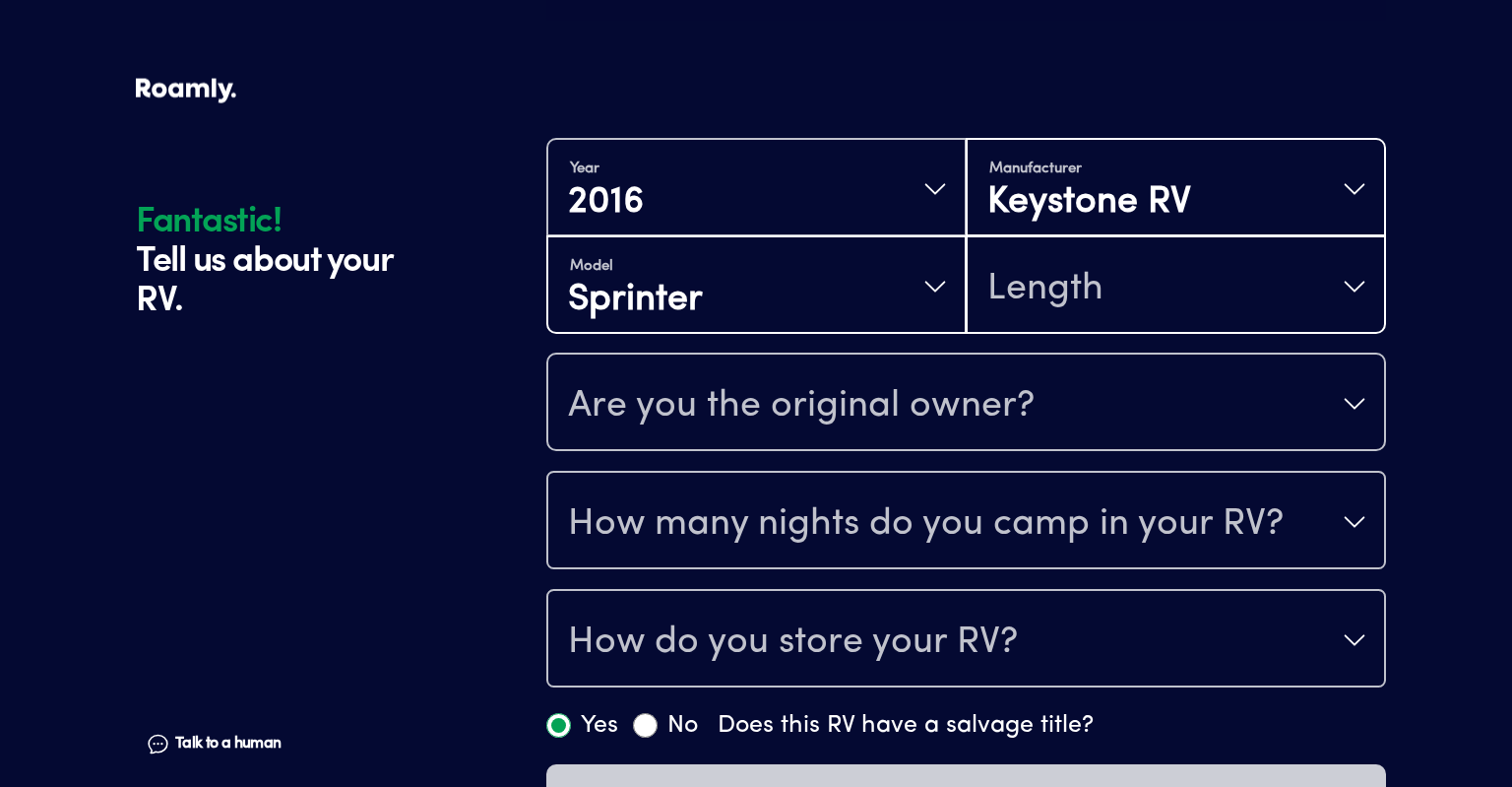 click on "Length" at bounding box center (1175, 287) 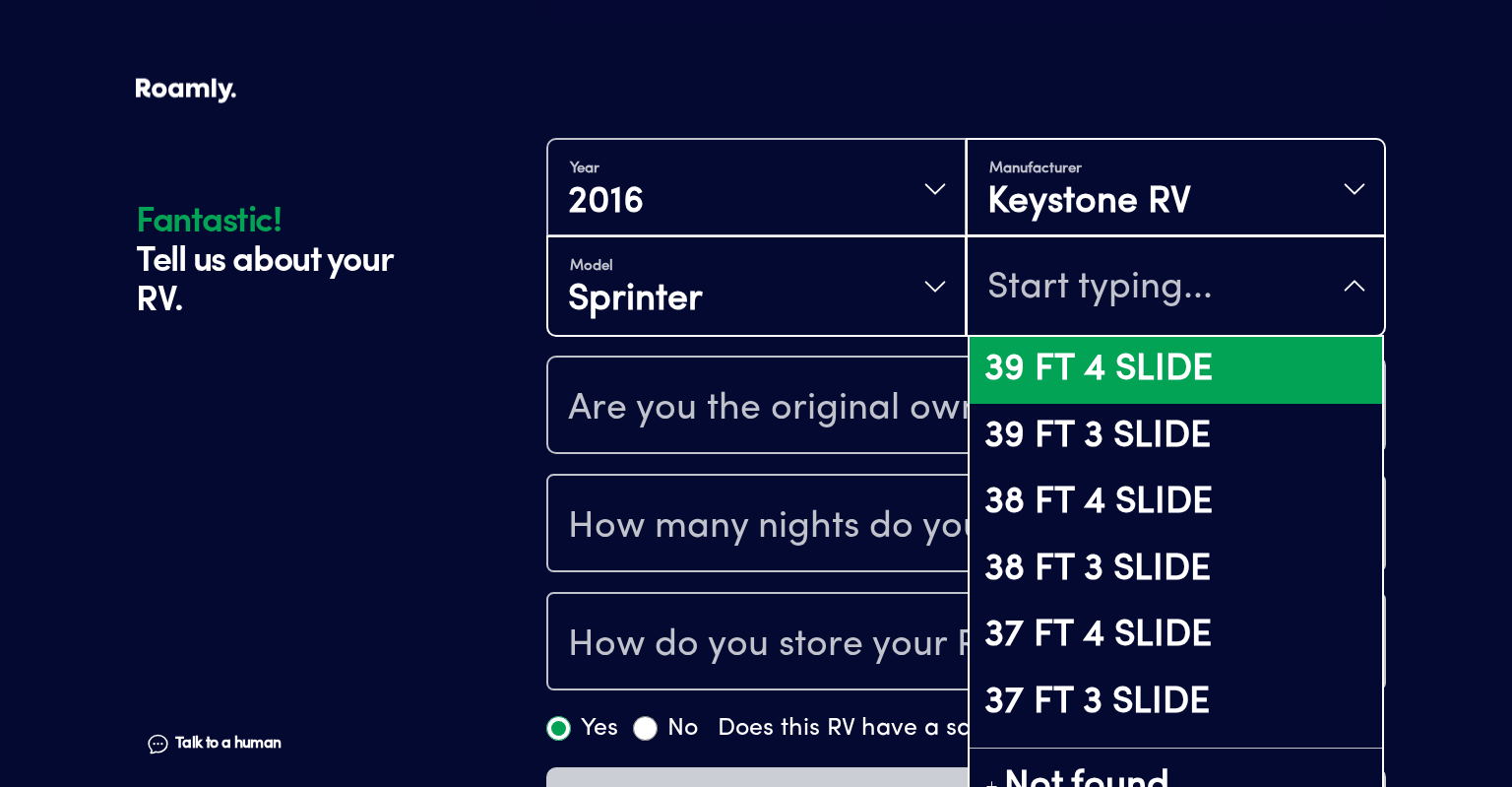 scroll, scrollTop: 384, scrollLeft: 0, axis: vertical 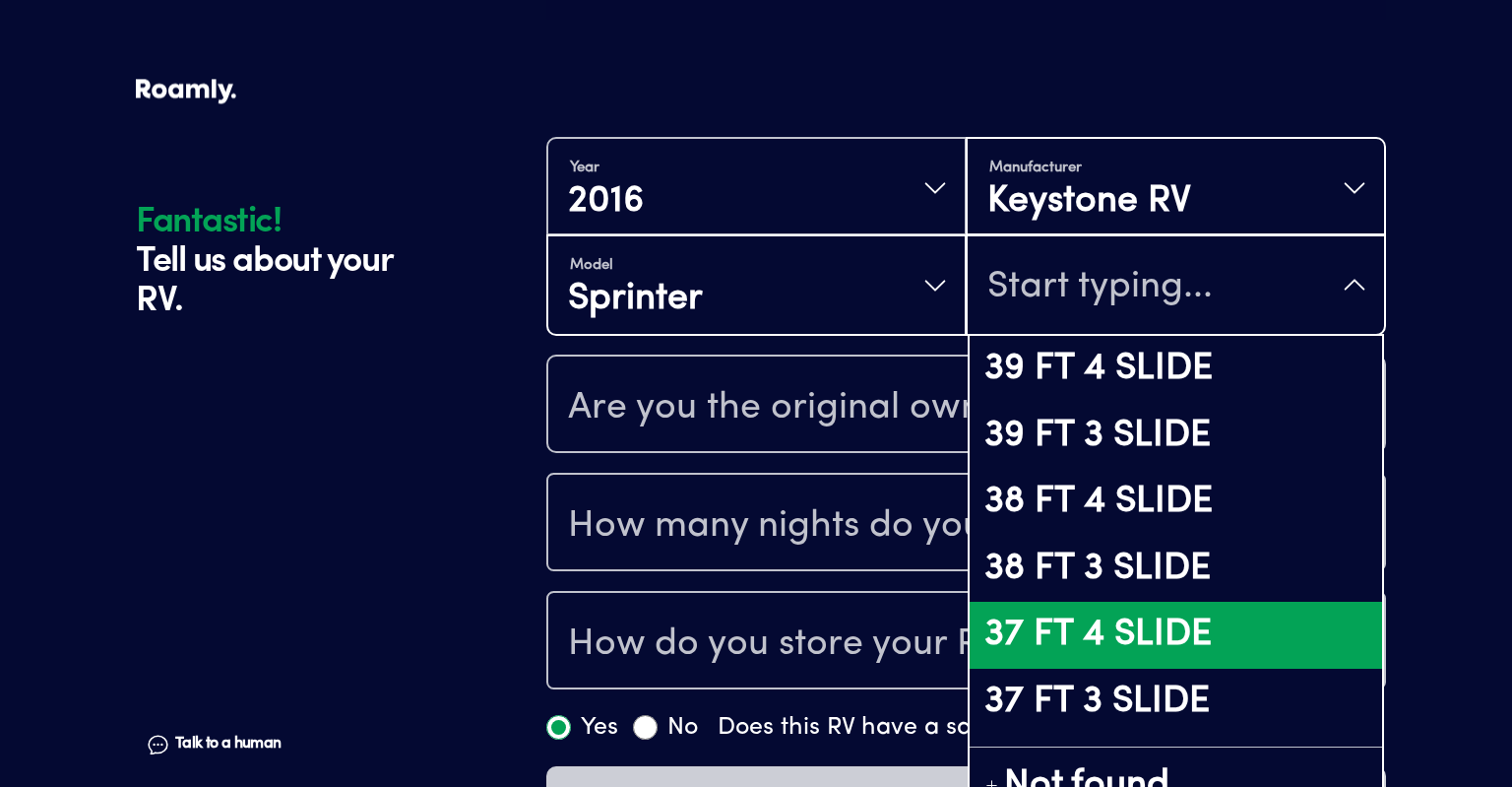 click on "37 FT 4 SLIDE" at bounding box center (1175, 635) 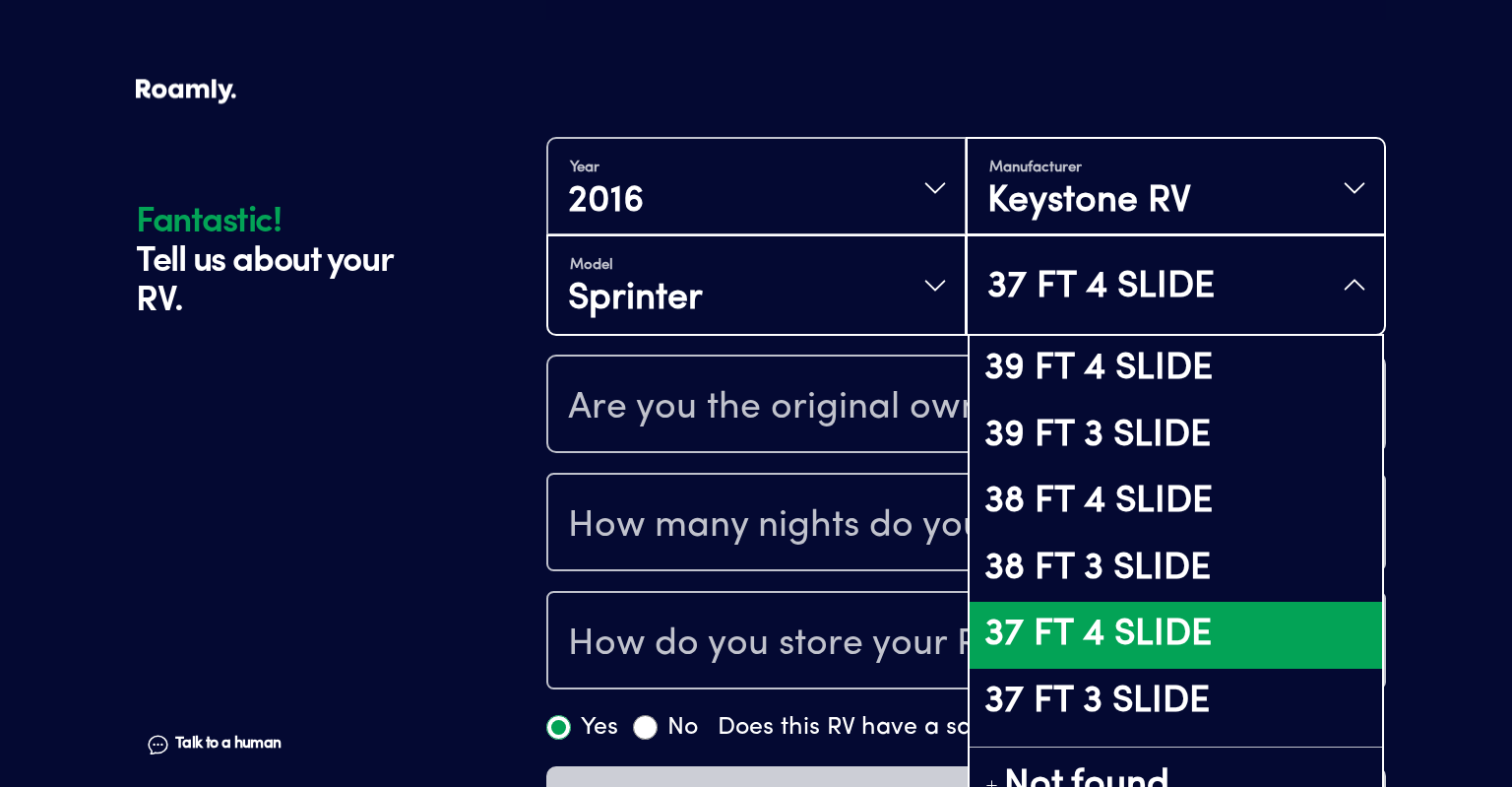 scroll, scrollTop: 383, scrollLeft: 0, axis: vertical 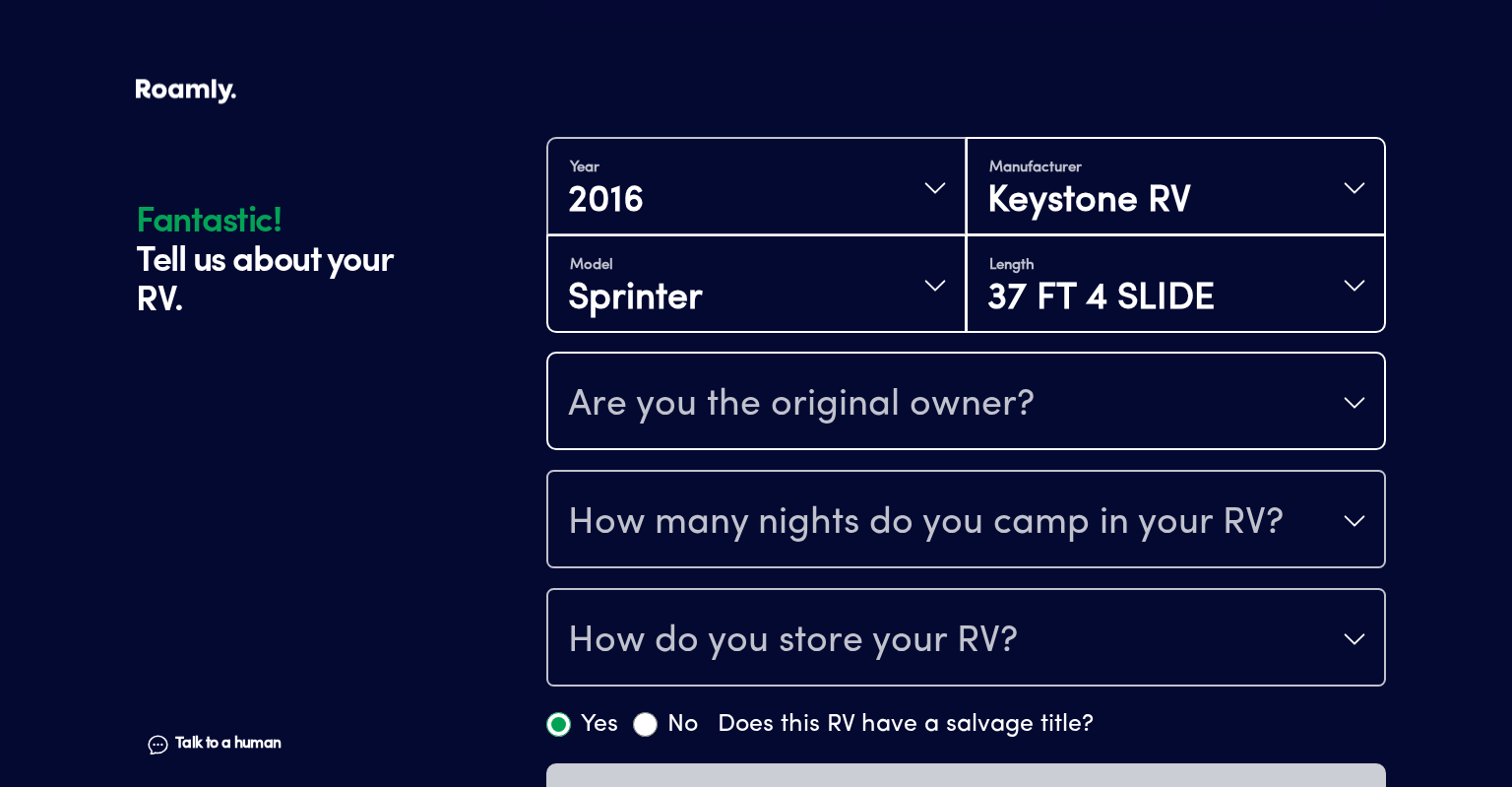 click on "Are you the original owner?" at bounding box center [966, 403] 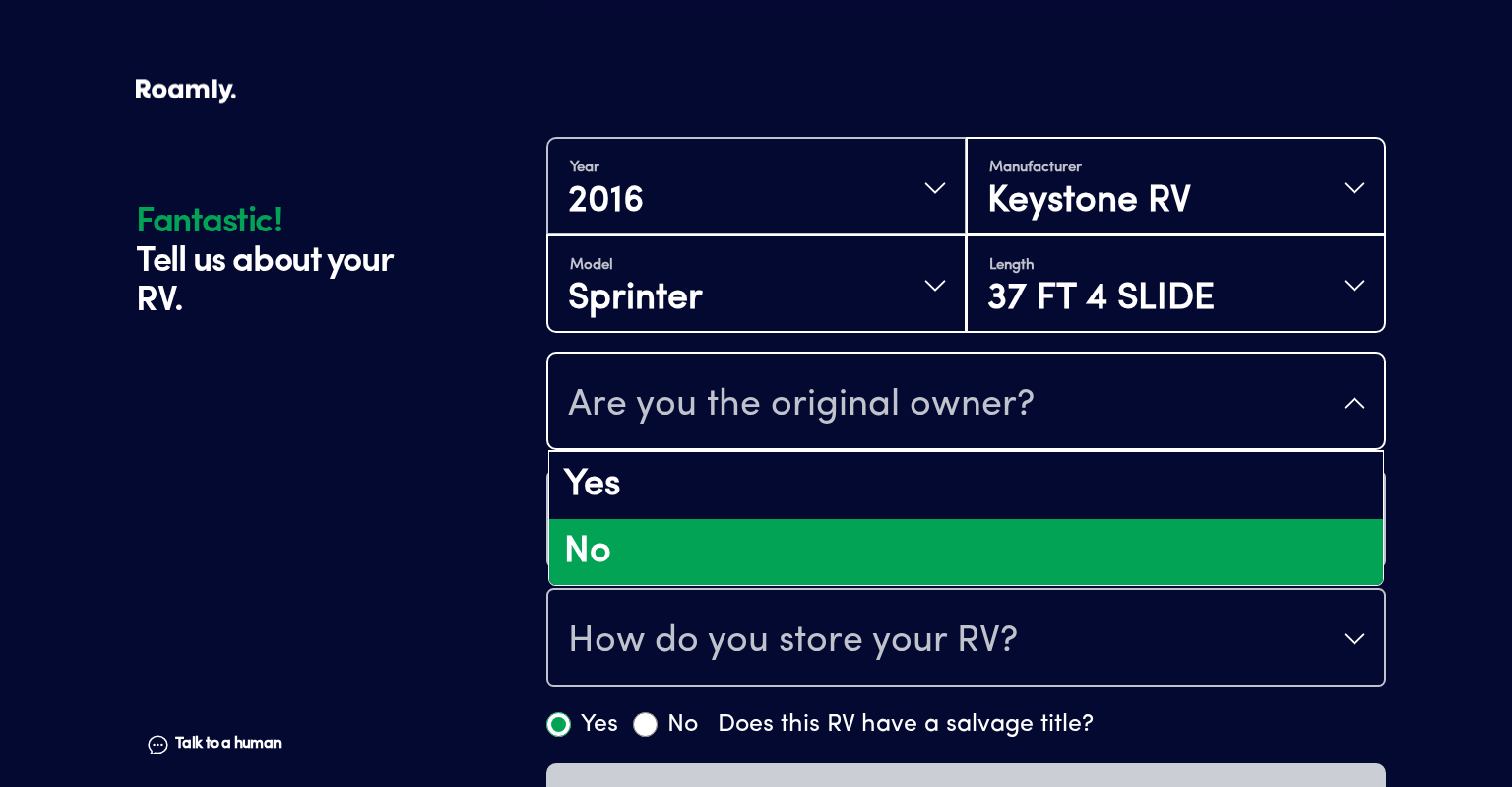 click on "No" at bounding box center [966, 553] 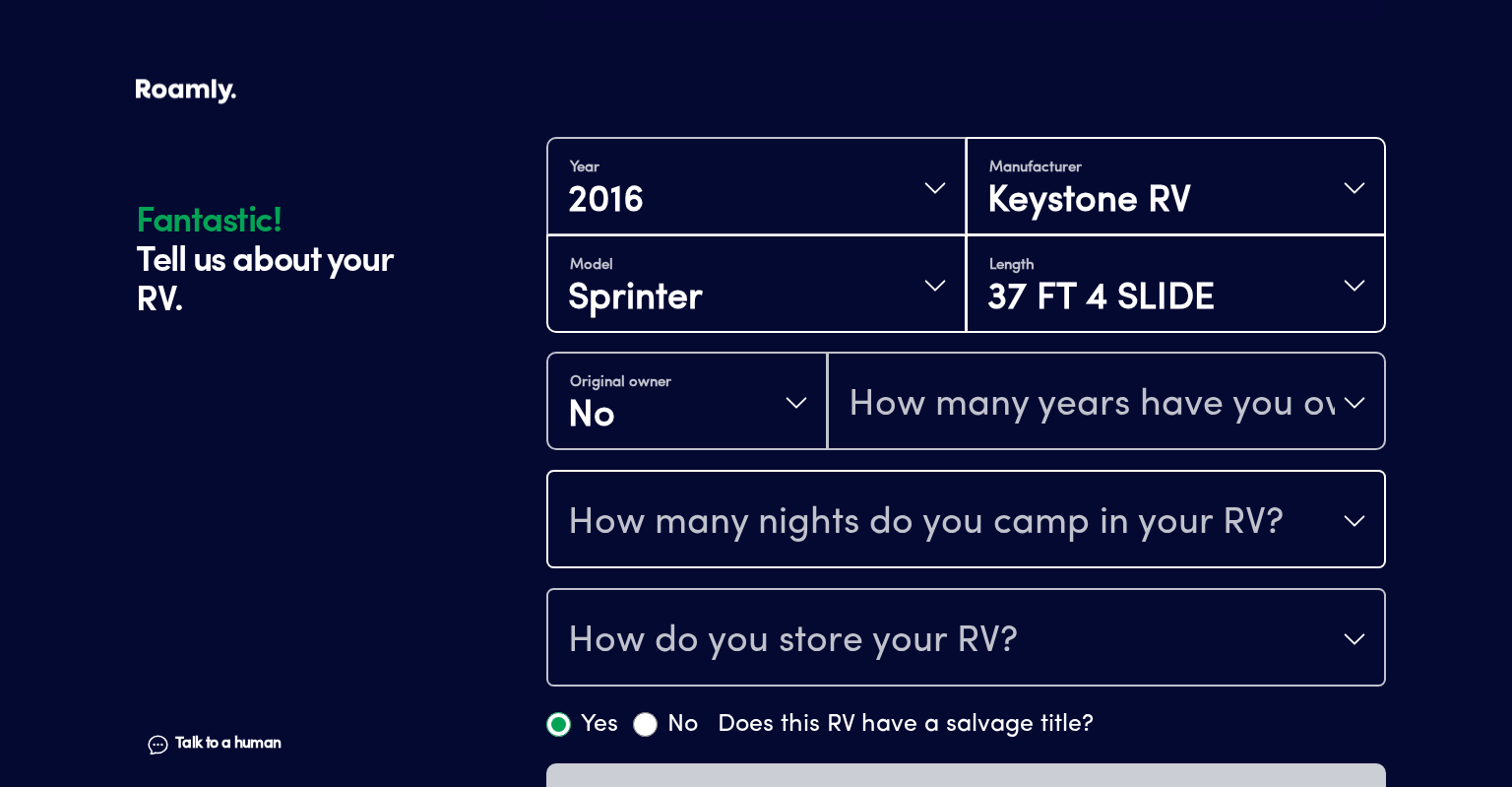 click on "How many nights do you camp in your RV?" at bounding box center [966, 521] 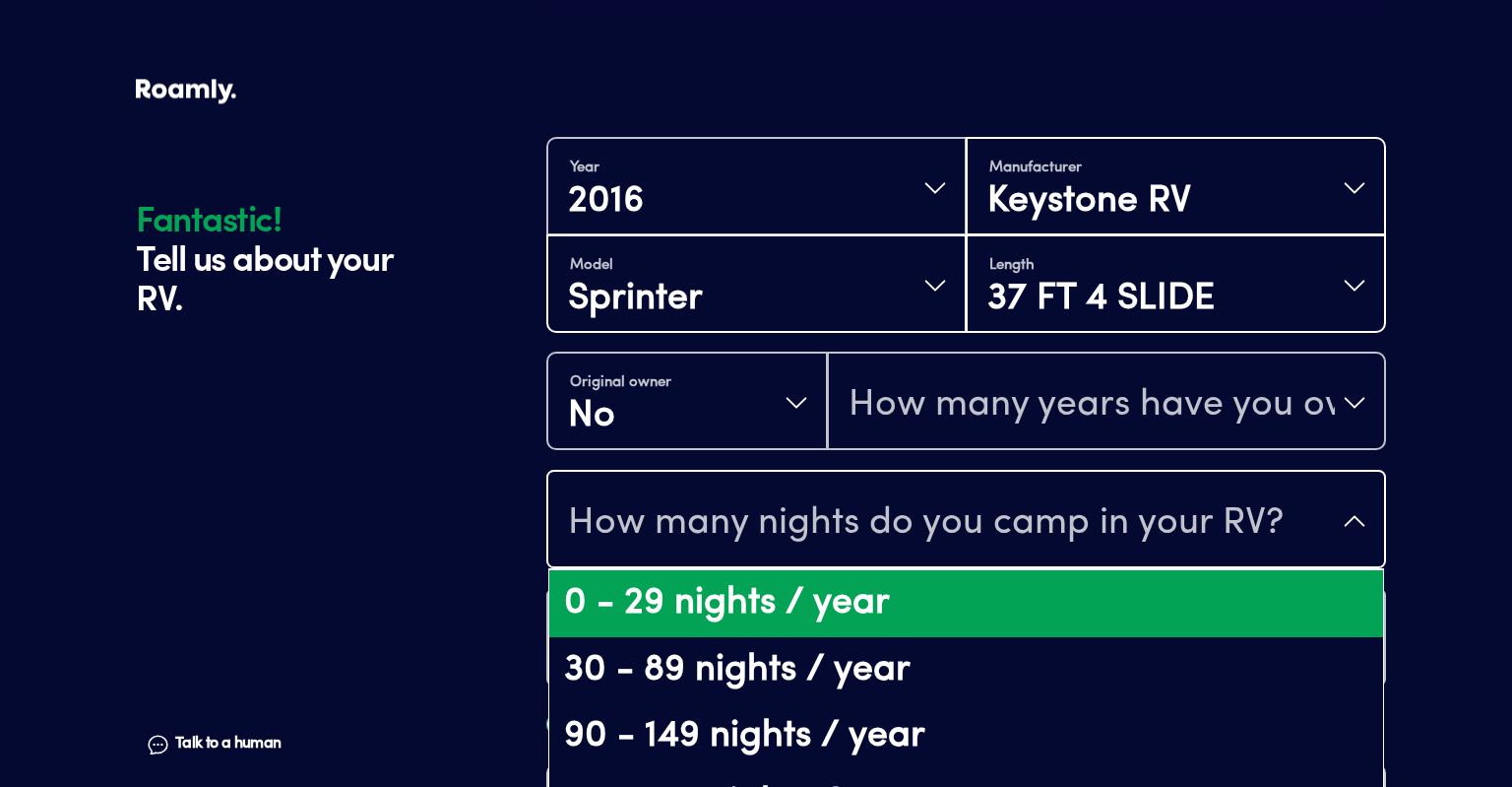 click on "0 - 29 nights / year" at bounding box center [966, 604] 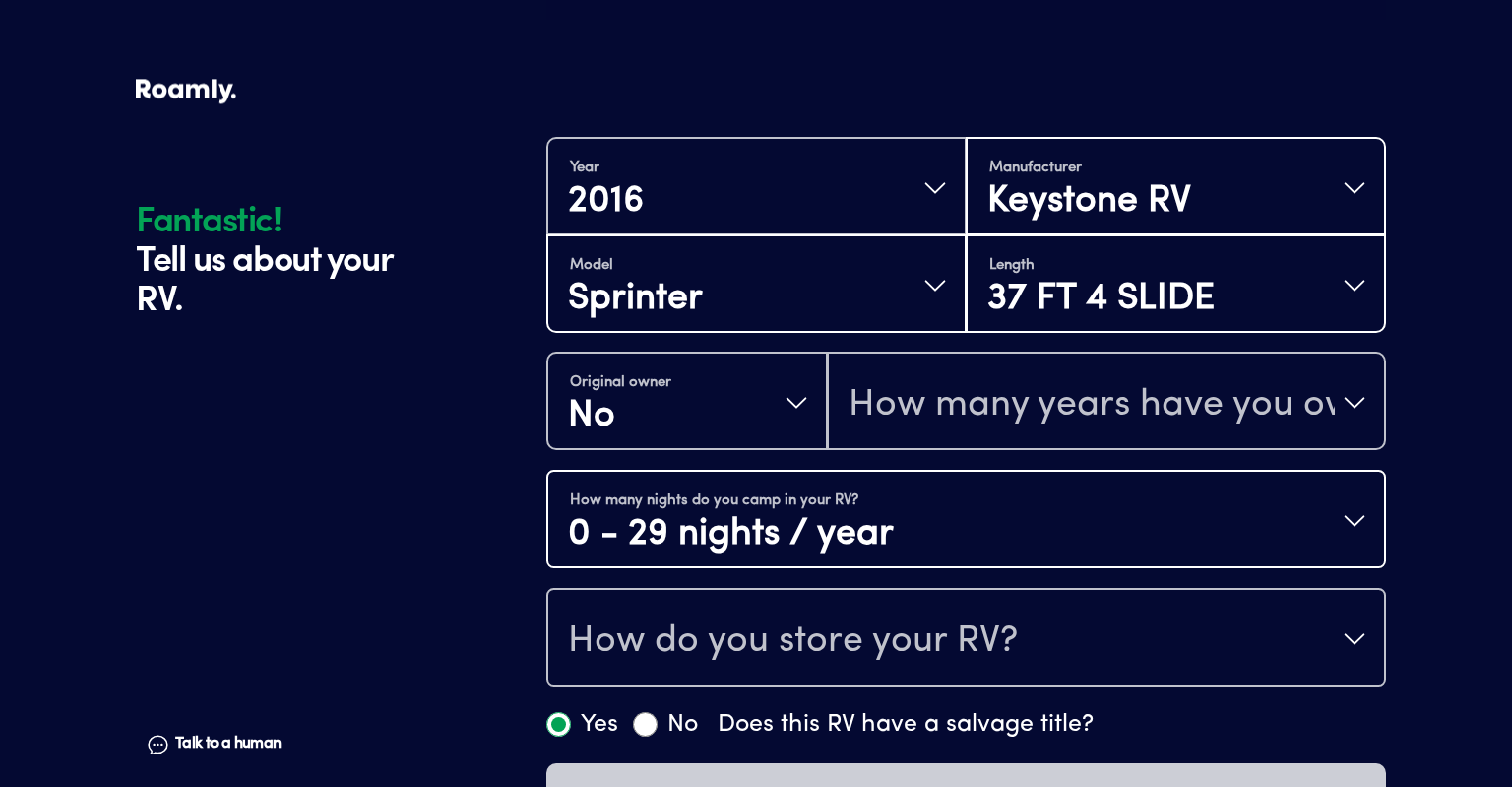 scroll, scrollTop: 470, scrollLeft: 0, axis: vertical 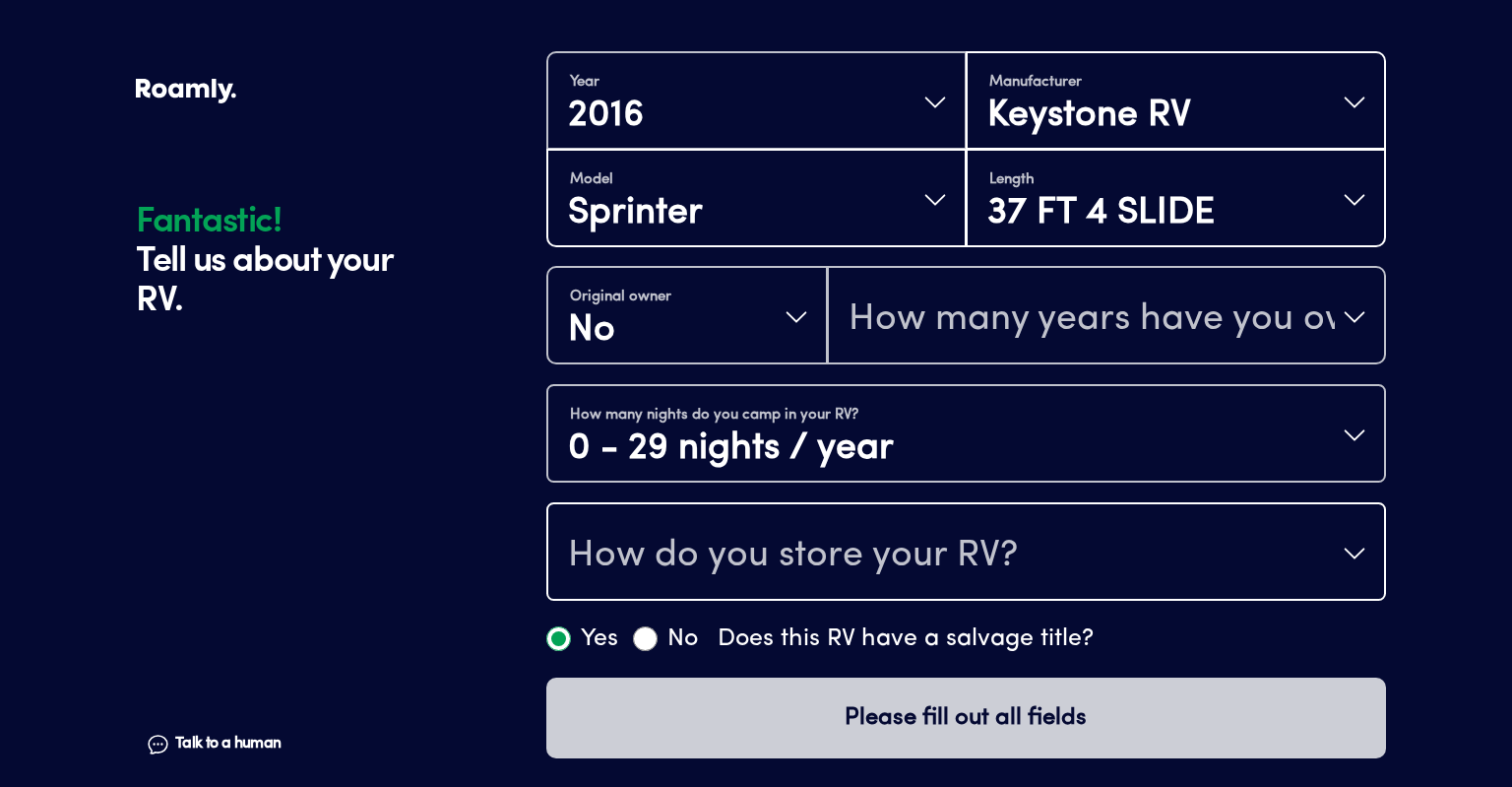 click on "How do you store your RV?" at bounding box center (966, 554) 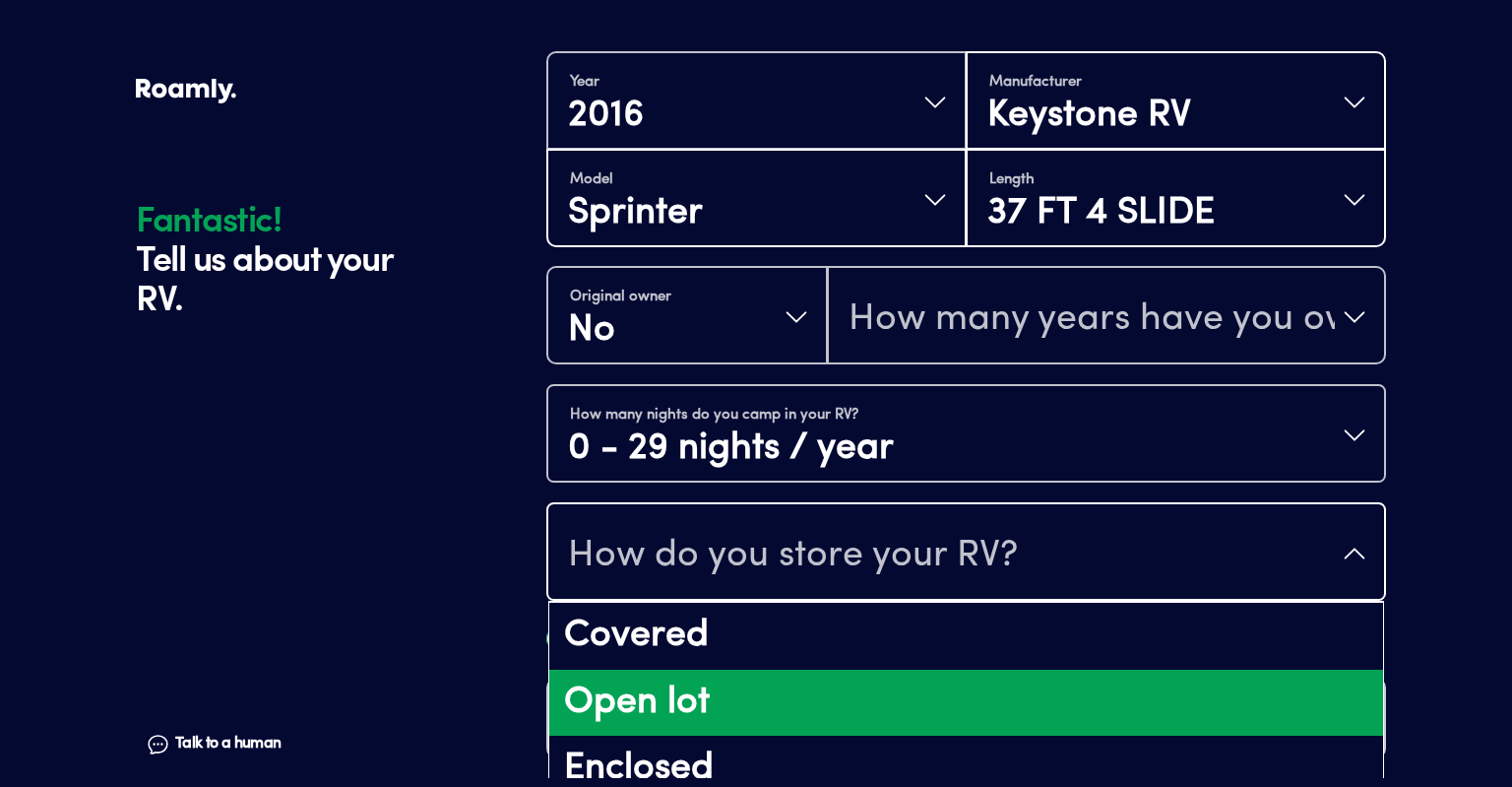 click on "Open lot" at bounding box center [966, 703] 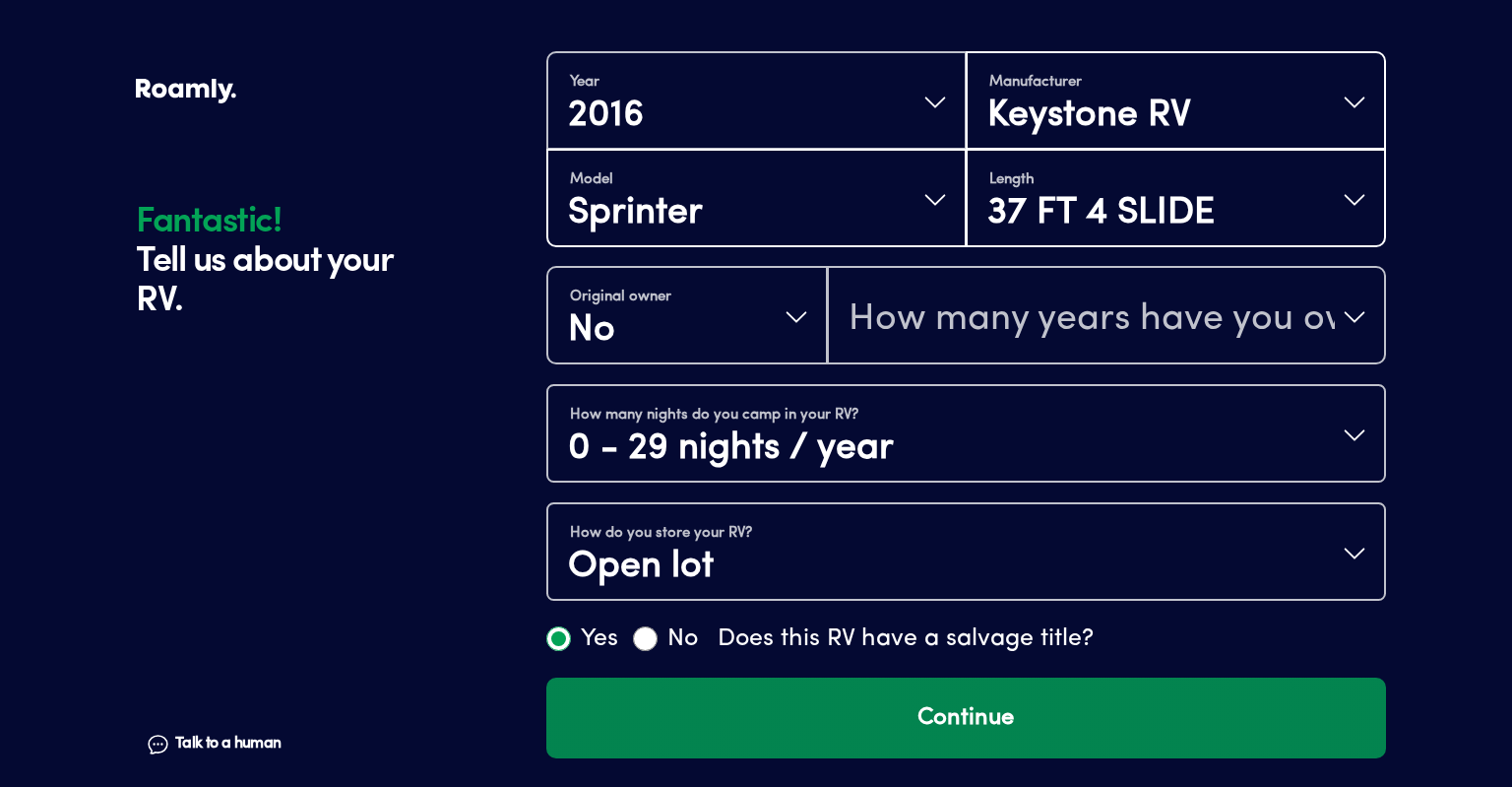 click on "Continue" at bounding box center [966, 718] 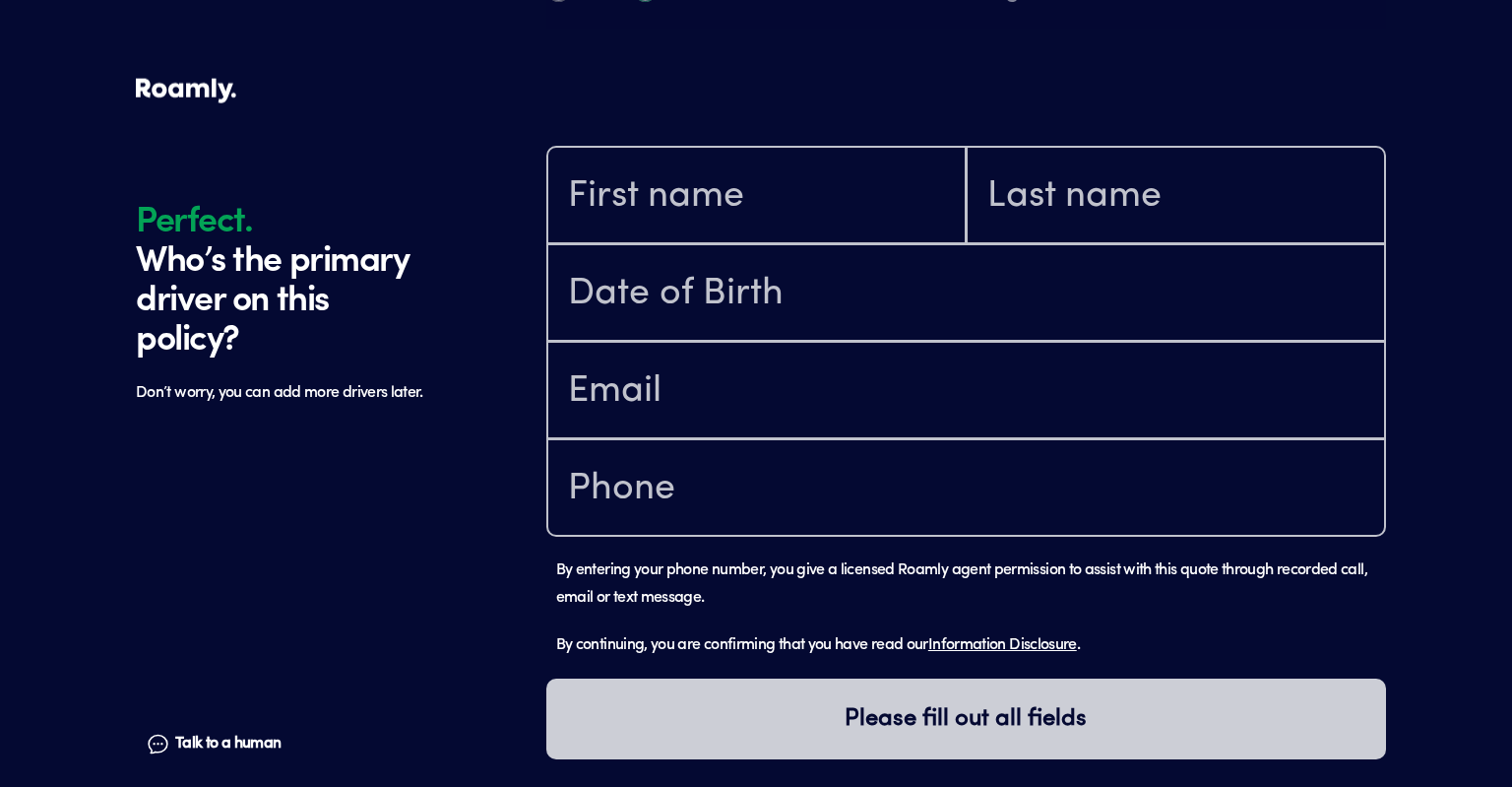 scroll, scrollTop: 1159, scrollLeft: 0, axis: vertical 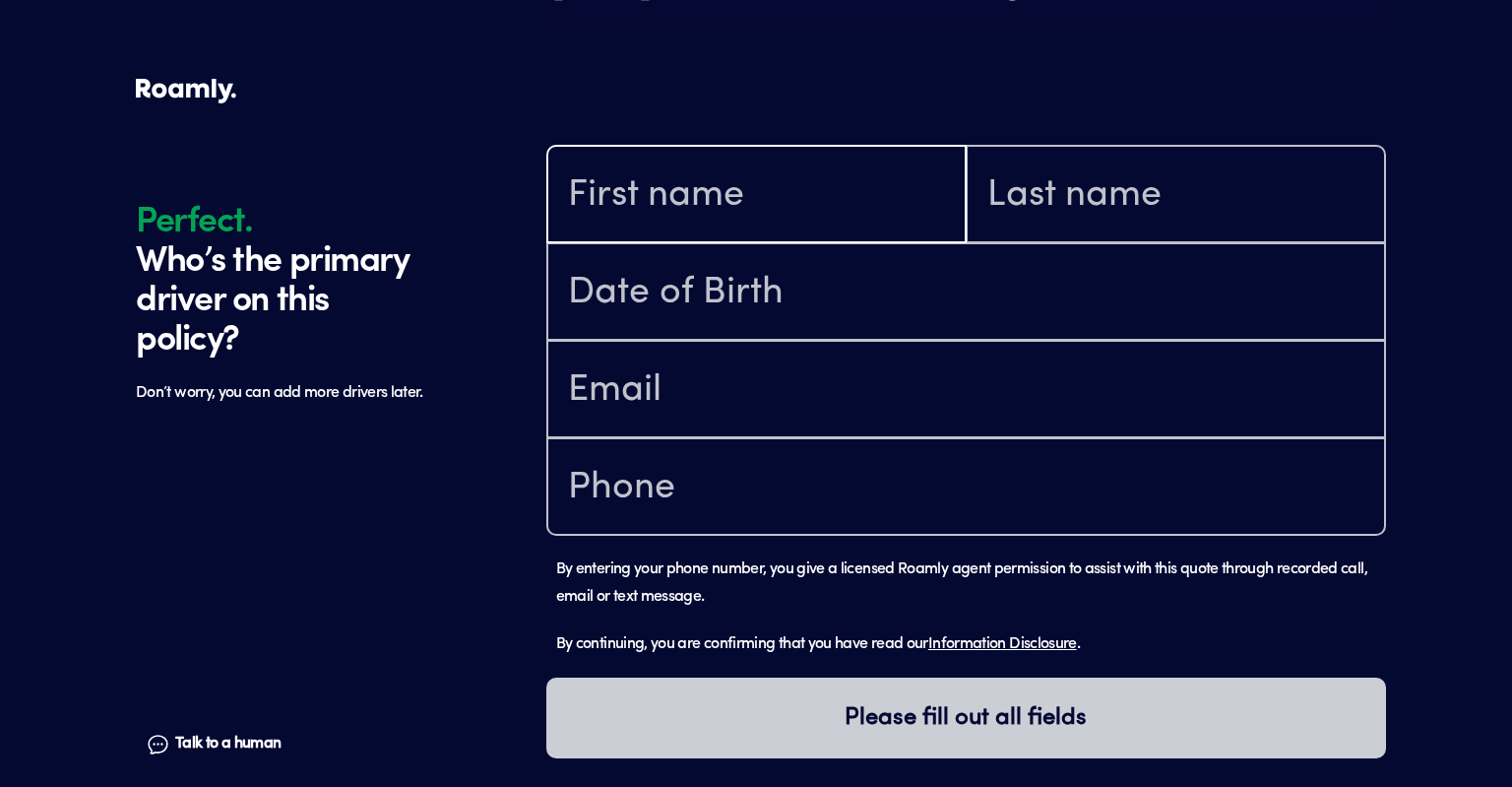 click at bounding box center [756, 196] 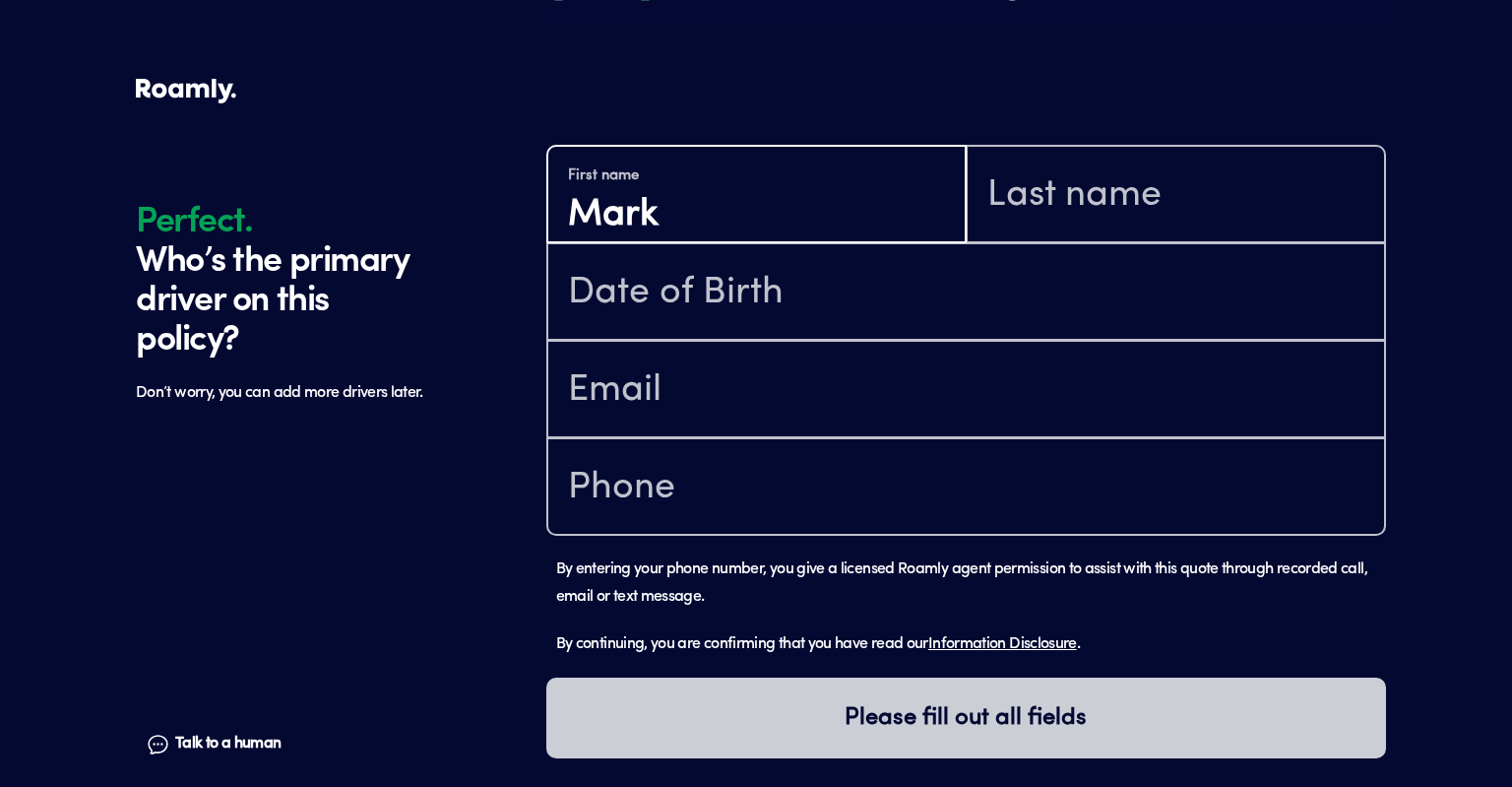 type on "Mark" 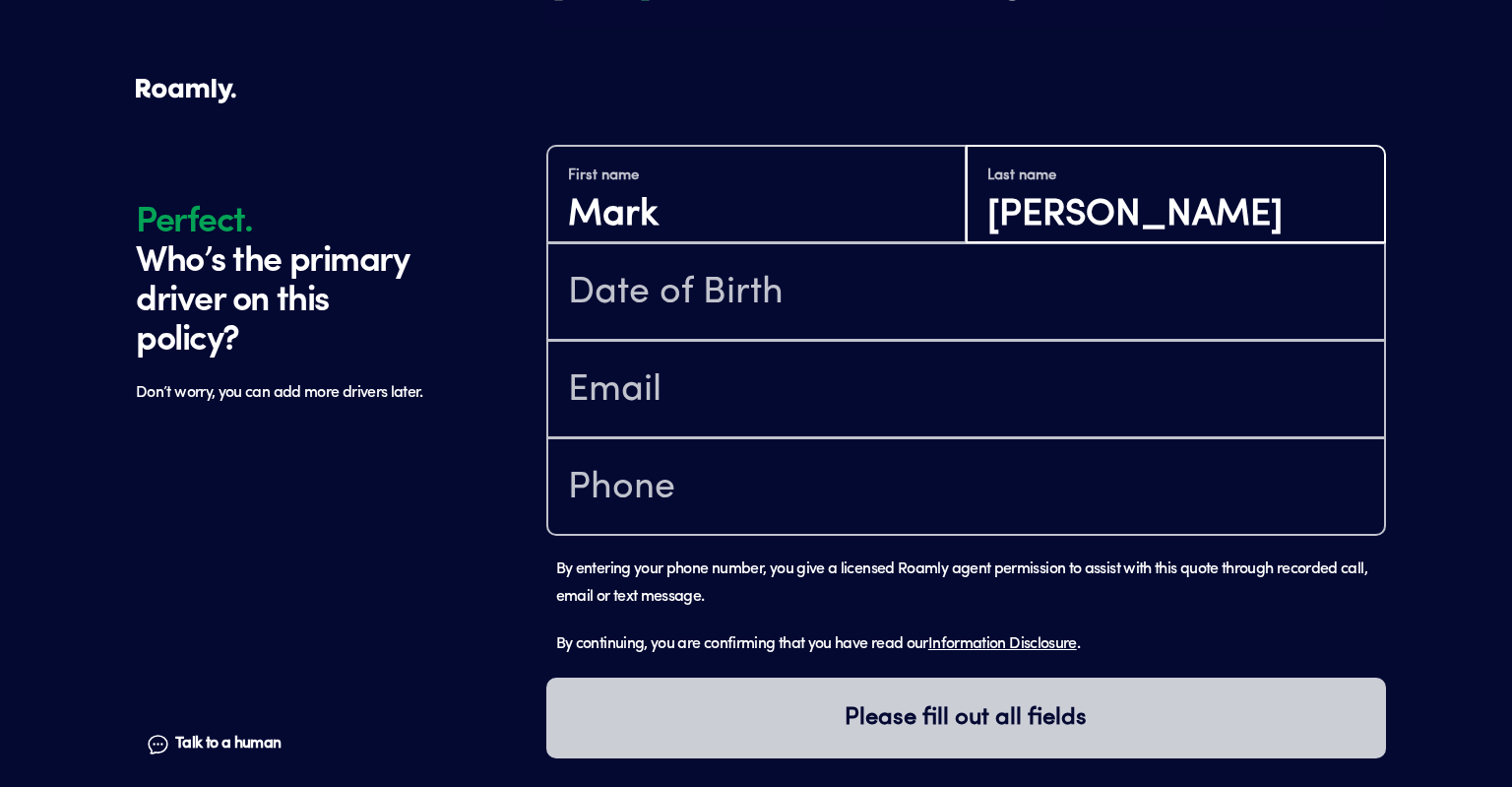 type on "[PERSON_NAME]" 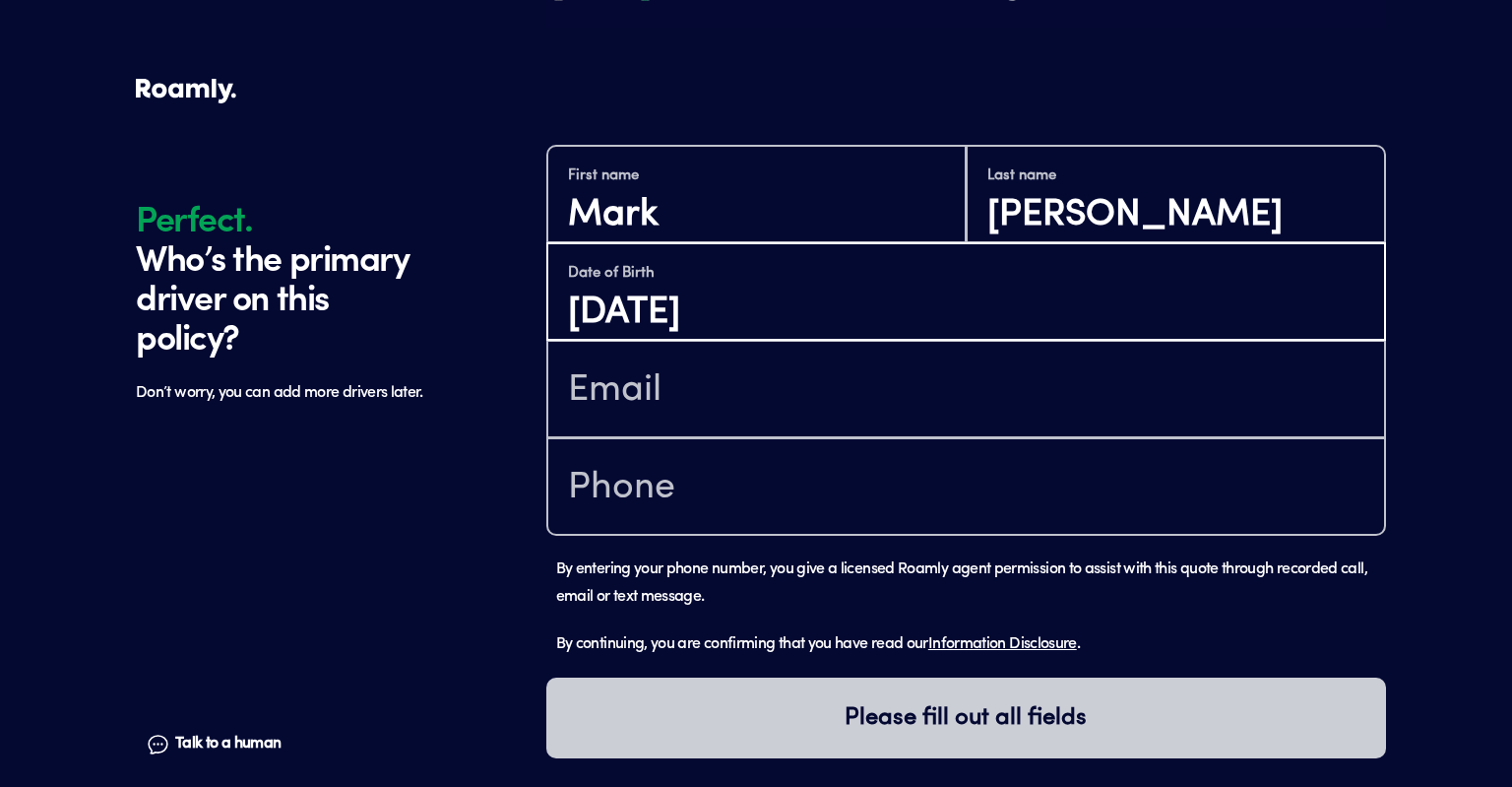 type on "[DATE]" 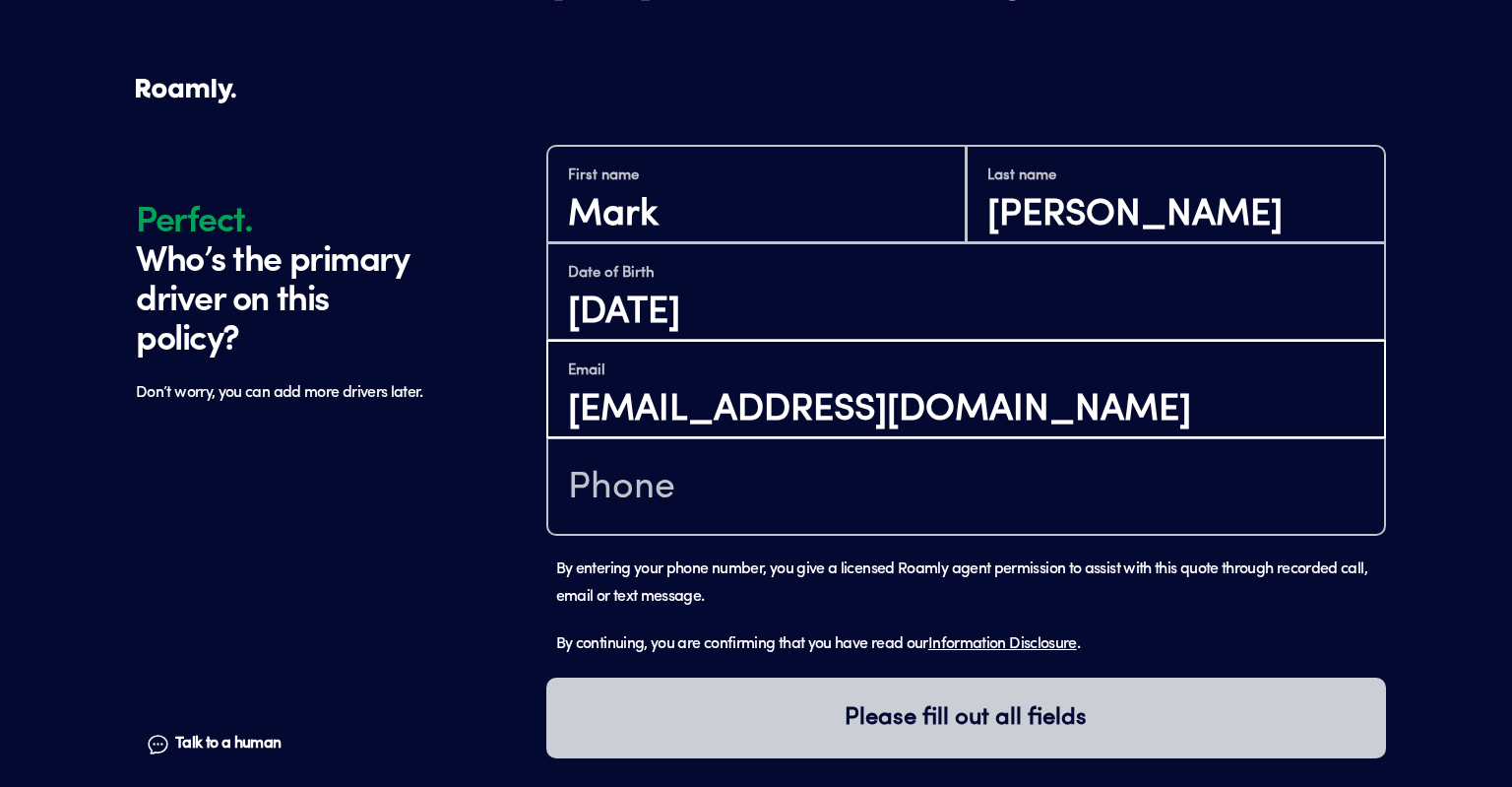 type on "[EMAIL_ADDRESS][DOMAIN_NAME]" 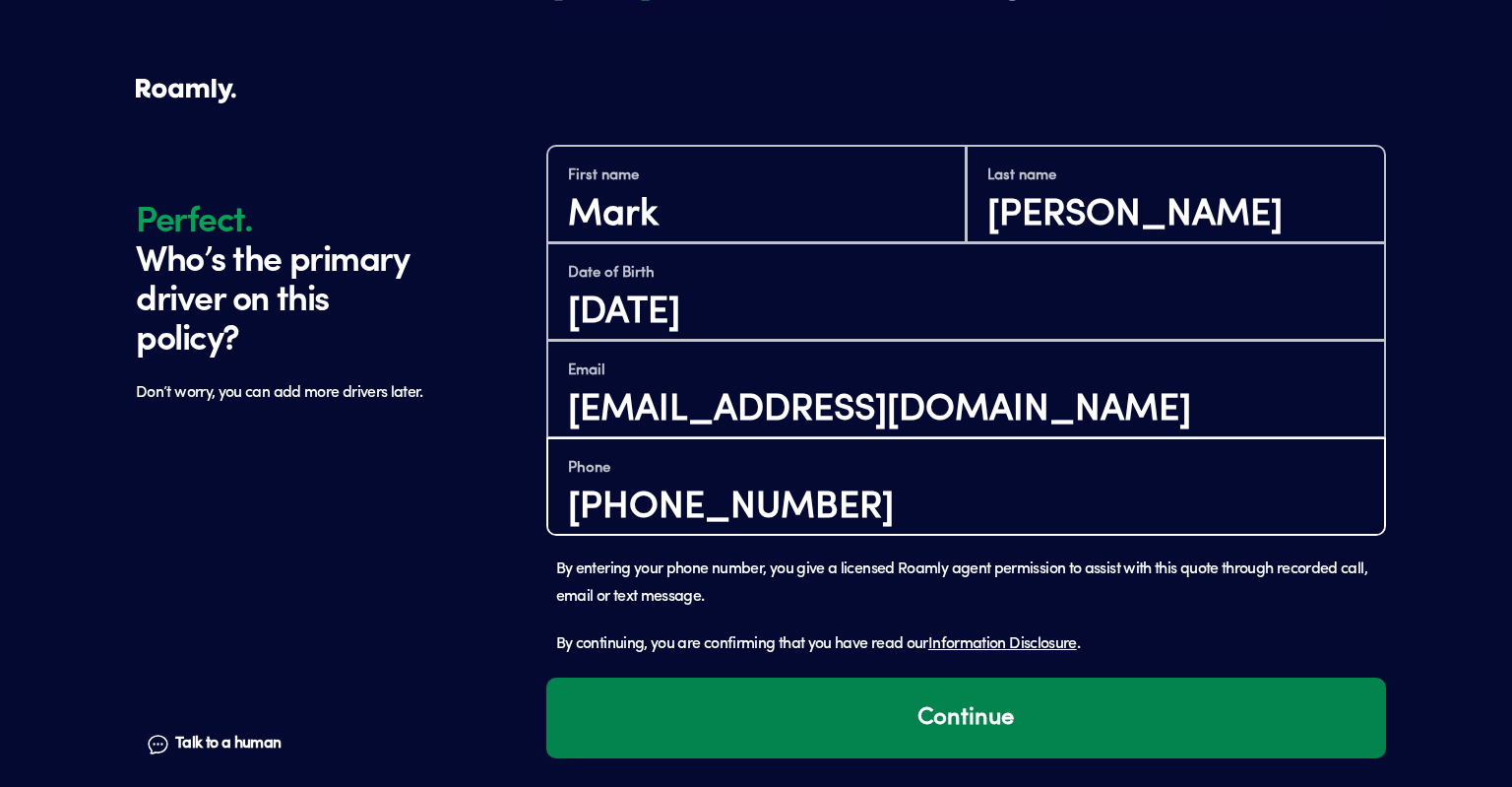 type on "[PHONE_NUMBER]" 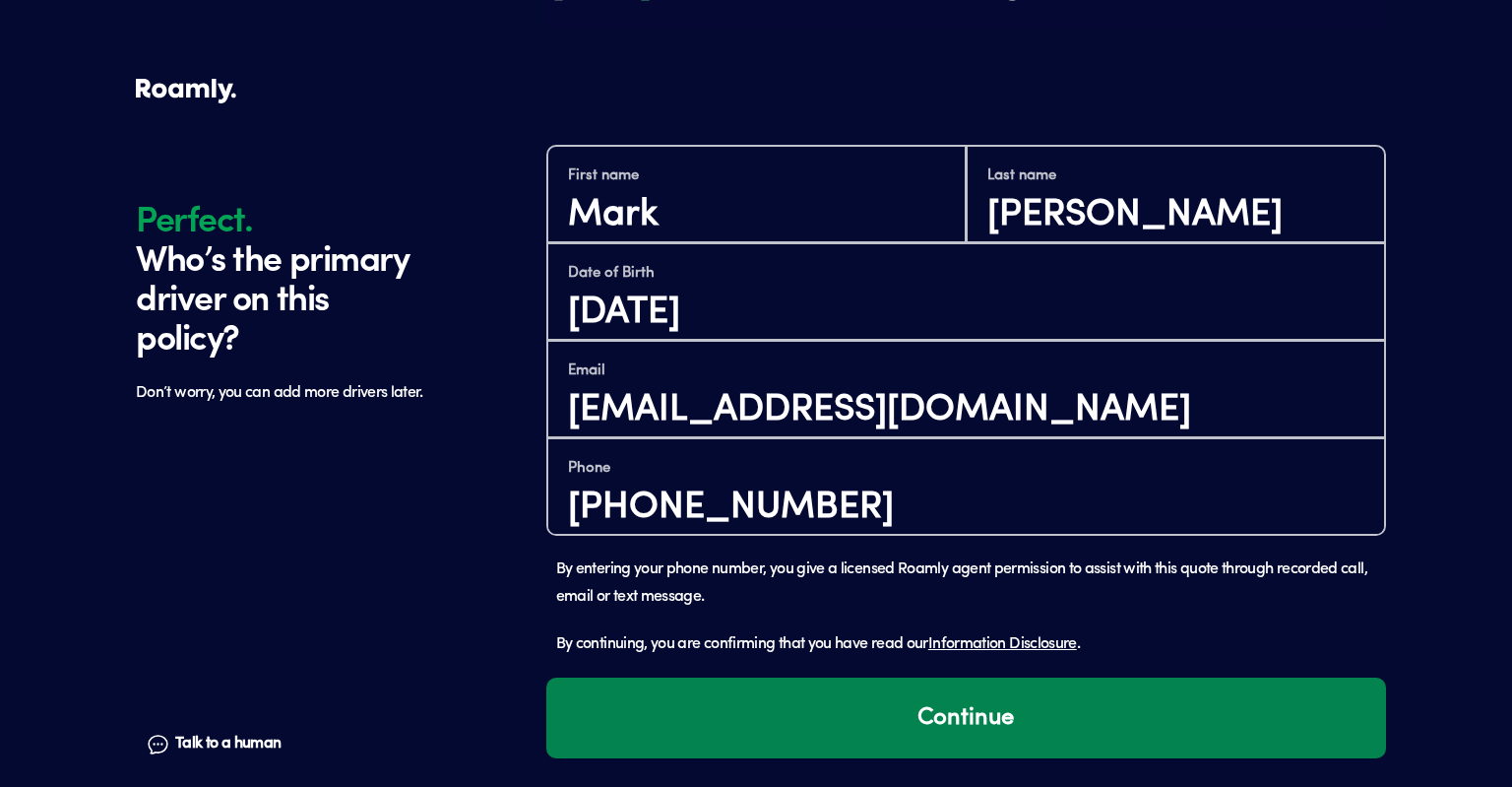 click on "Continue" at bounding box center [966, 718] 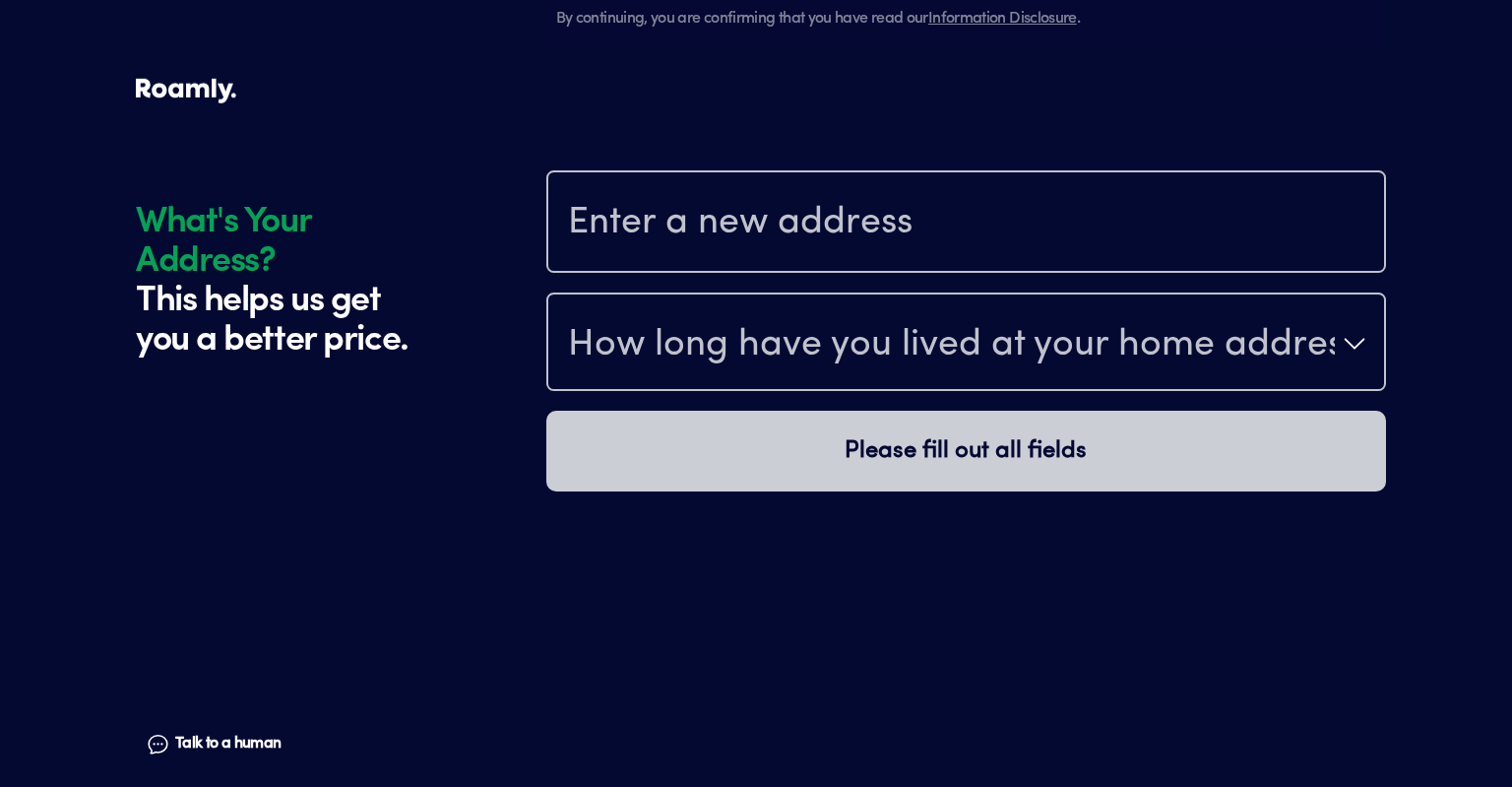 scroll, scrollTop: 1826, scrollLeft: 0, axis: vertical 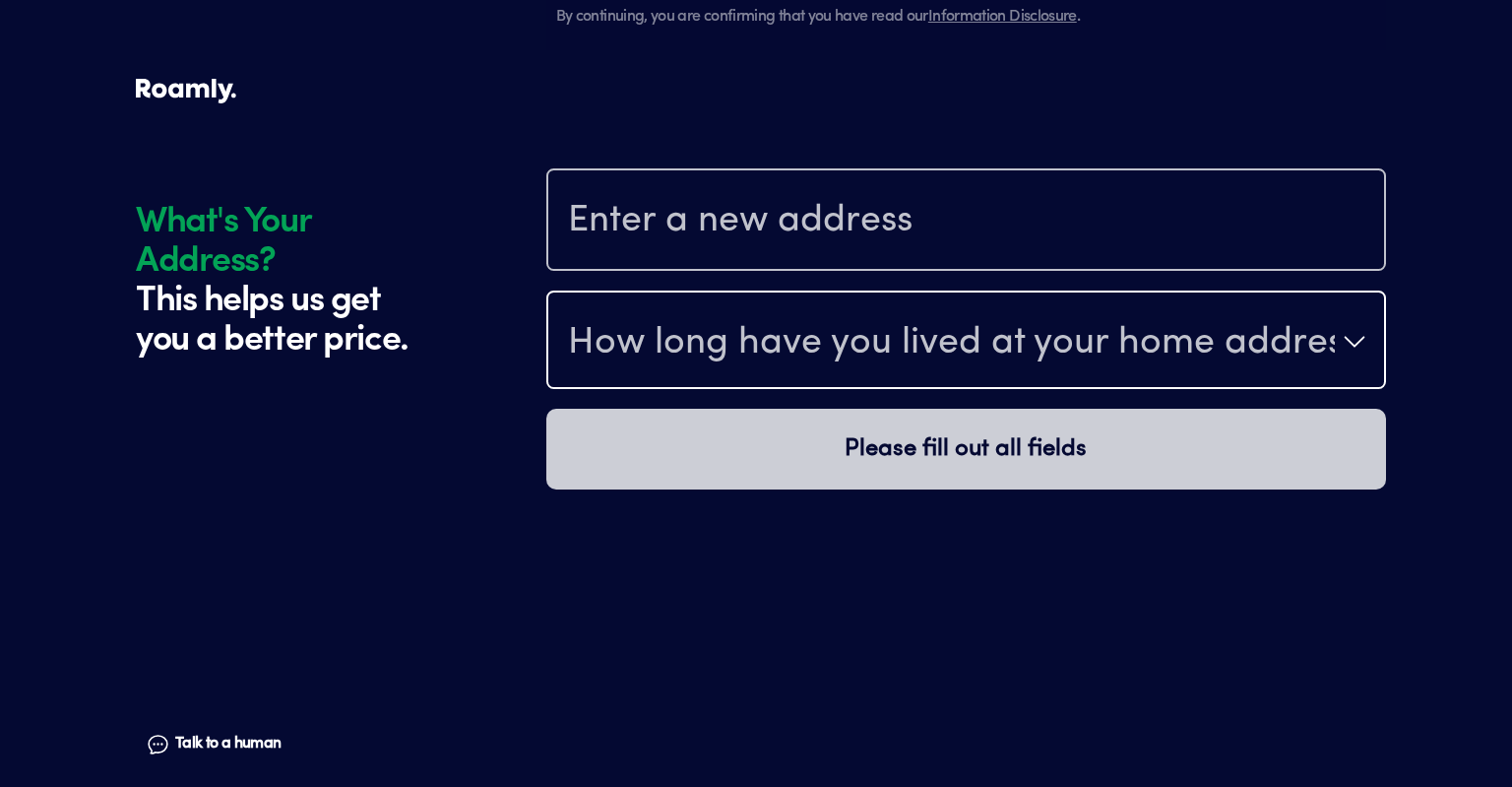 click on "How long have you lived at your home address?" at bounding box center [951, 344] 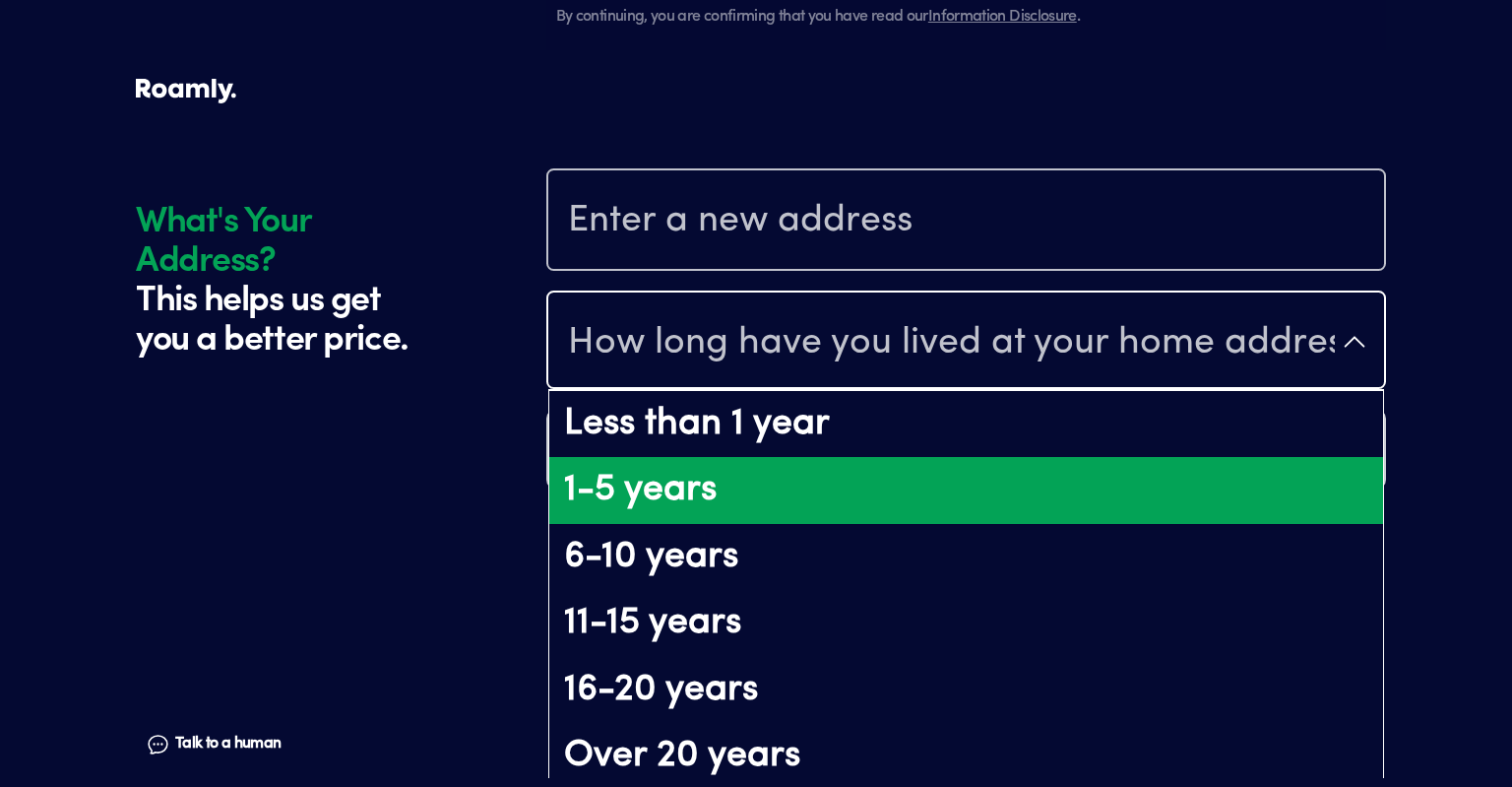click on "1-5 years" at bounding box center (966, 491) 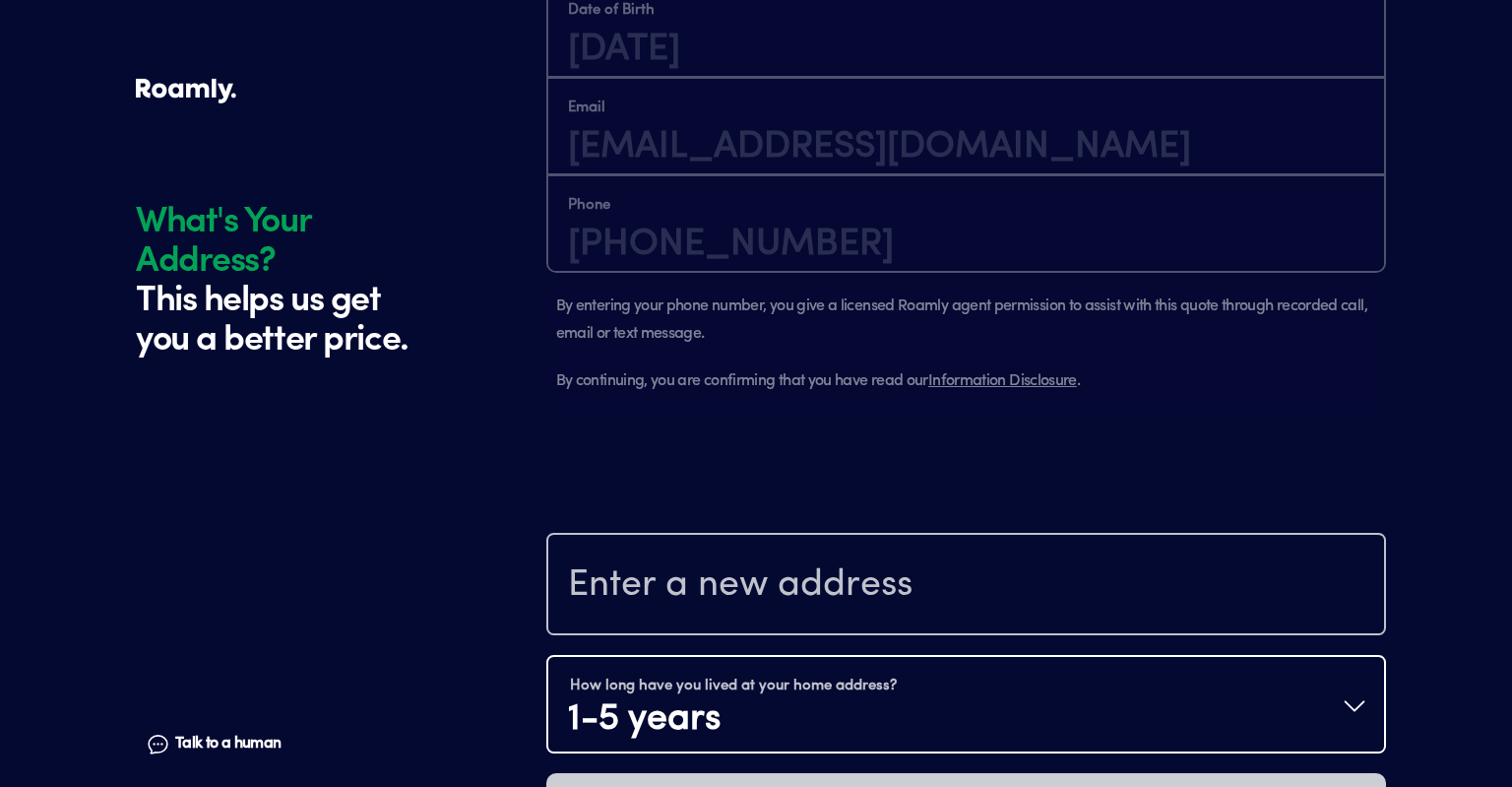 scroll, scrollTop: 1623, scrollLeft: 0, axis: vertical 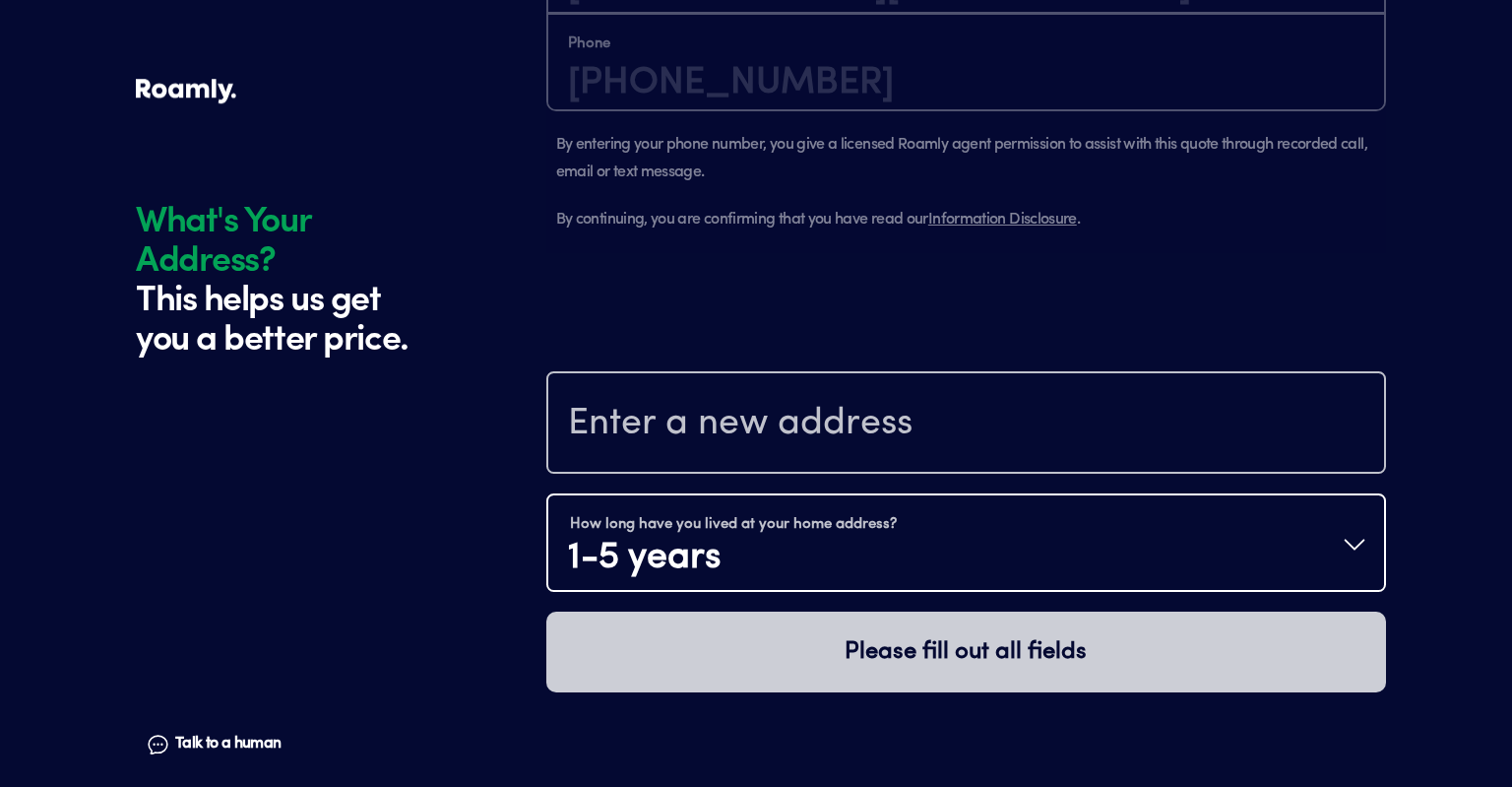 click at bounding box center (966, 425) 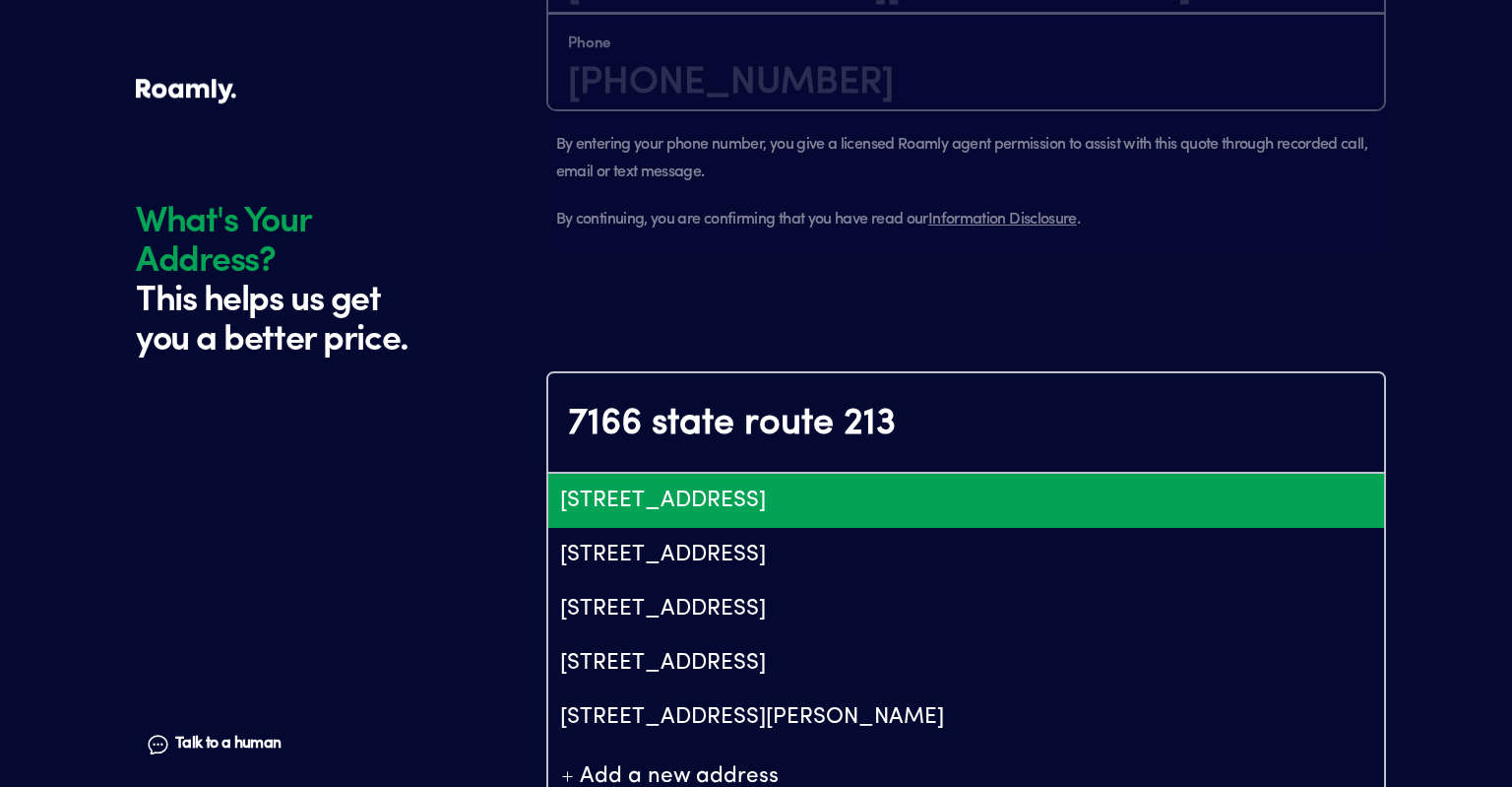 click on "[STREET_ADDRESS]" at bounding box center [966, 500] 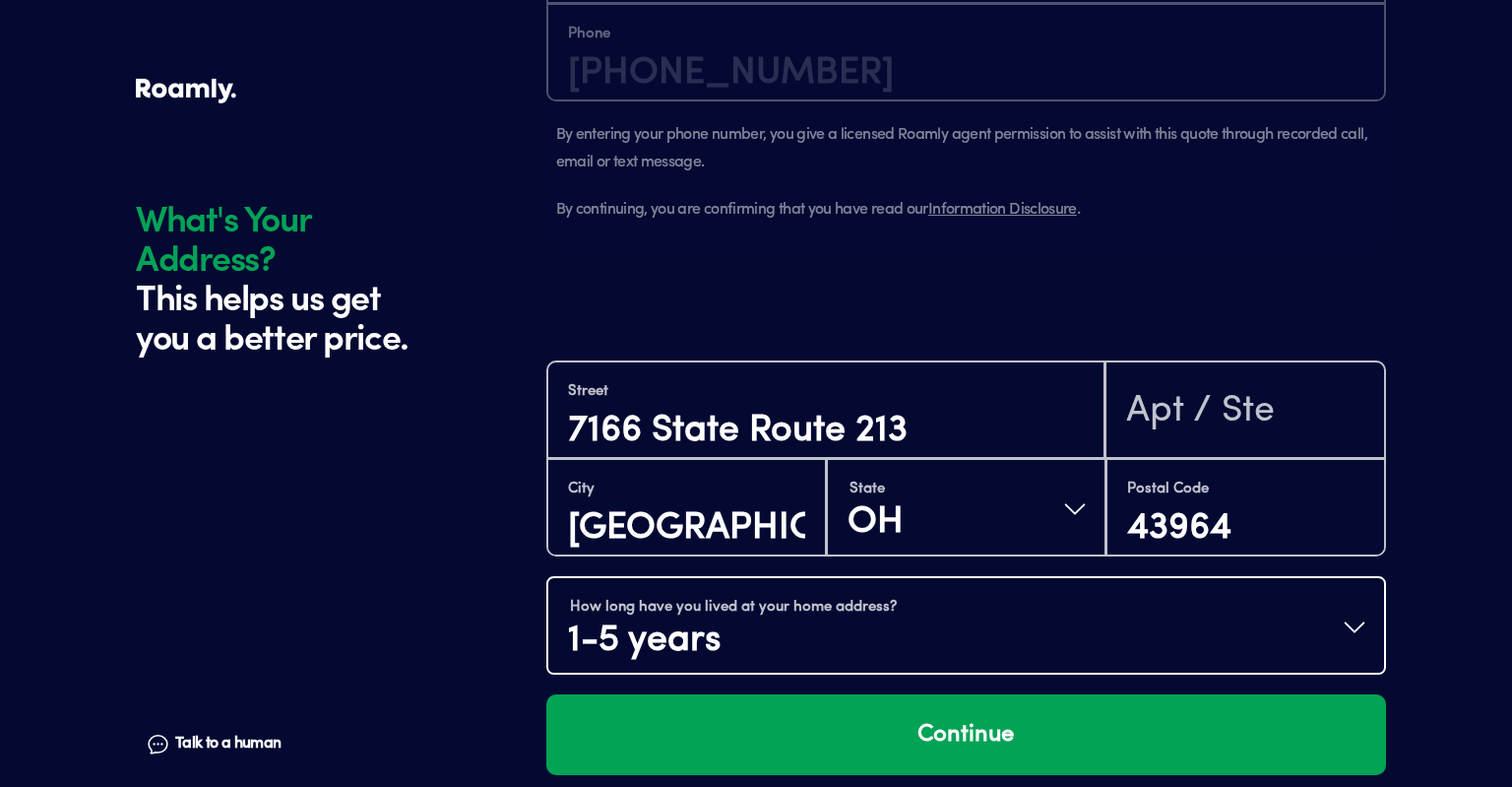 scroll, scrollTop: 1826, scrollLeft: 0, axis: vertical 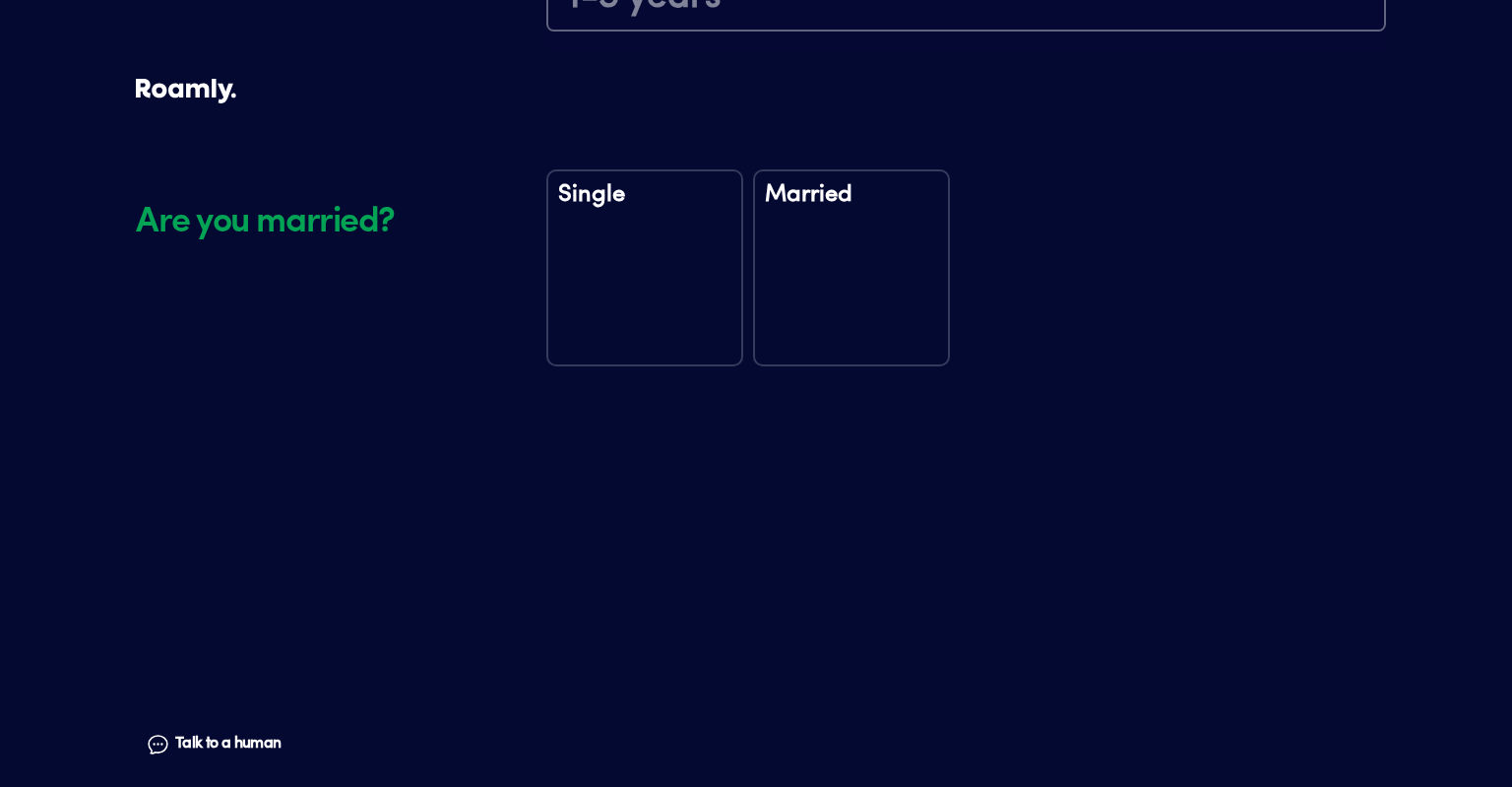 click on "Married" at bounding box center (851, 213) 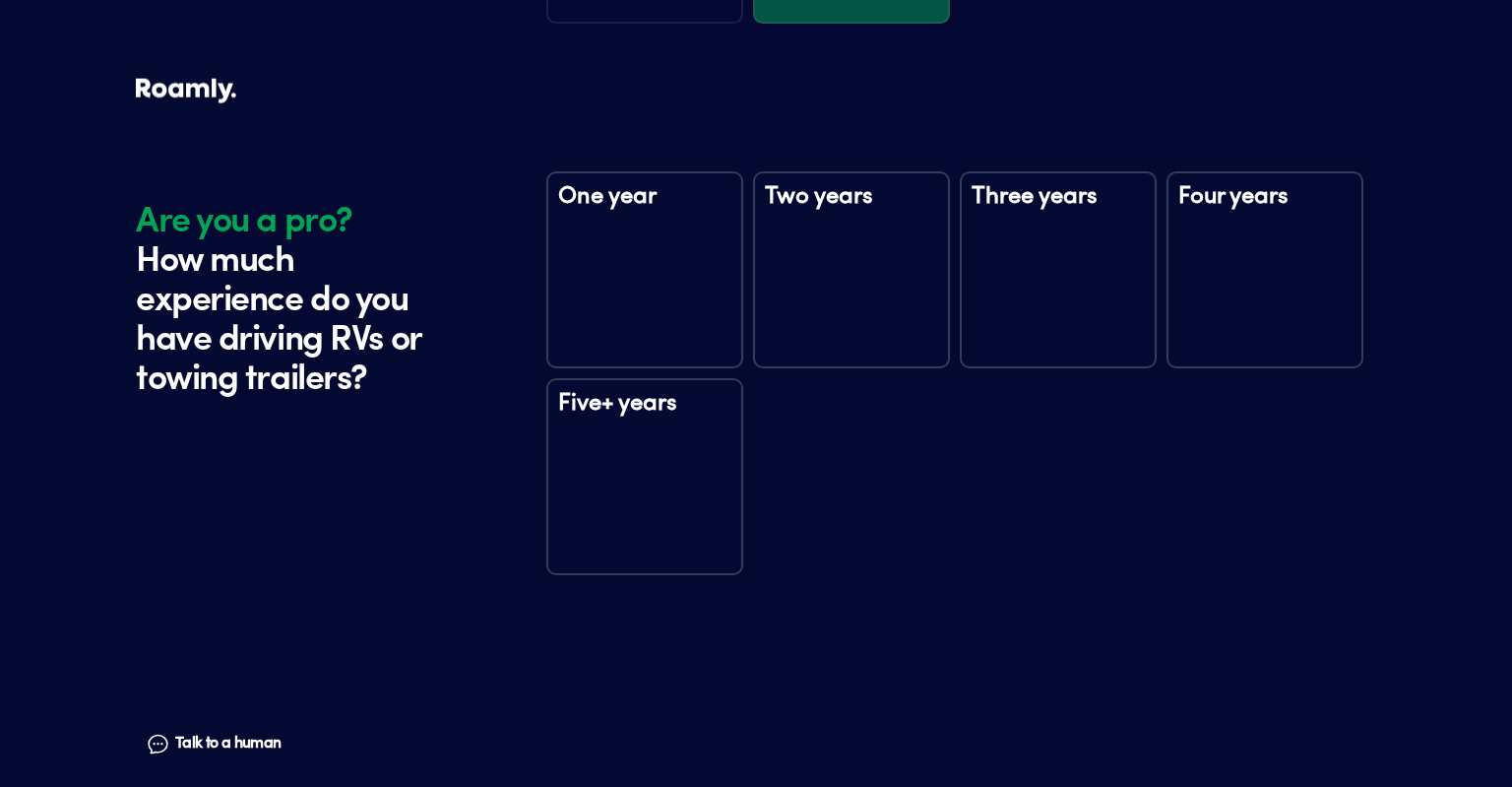 scroll, scrollTop: 2673, scrollLeft: 0, axis: vertical 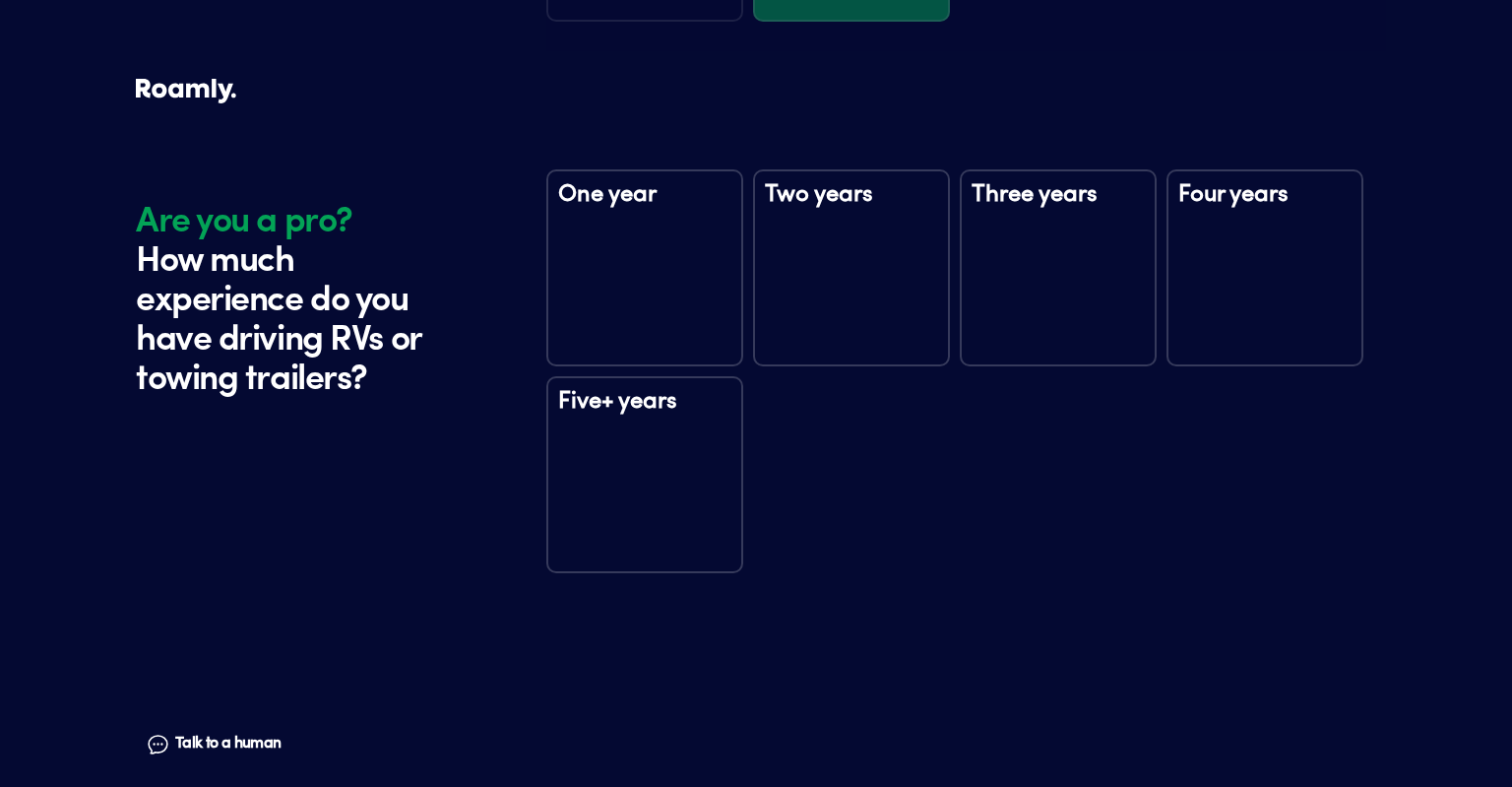 click on "Three years" at bounding box center [1058, 208] 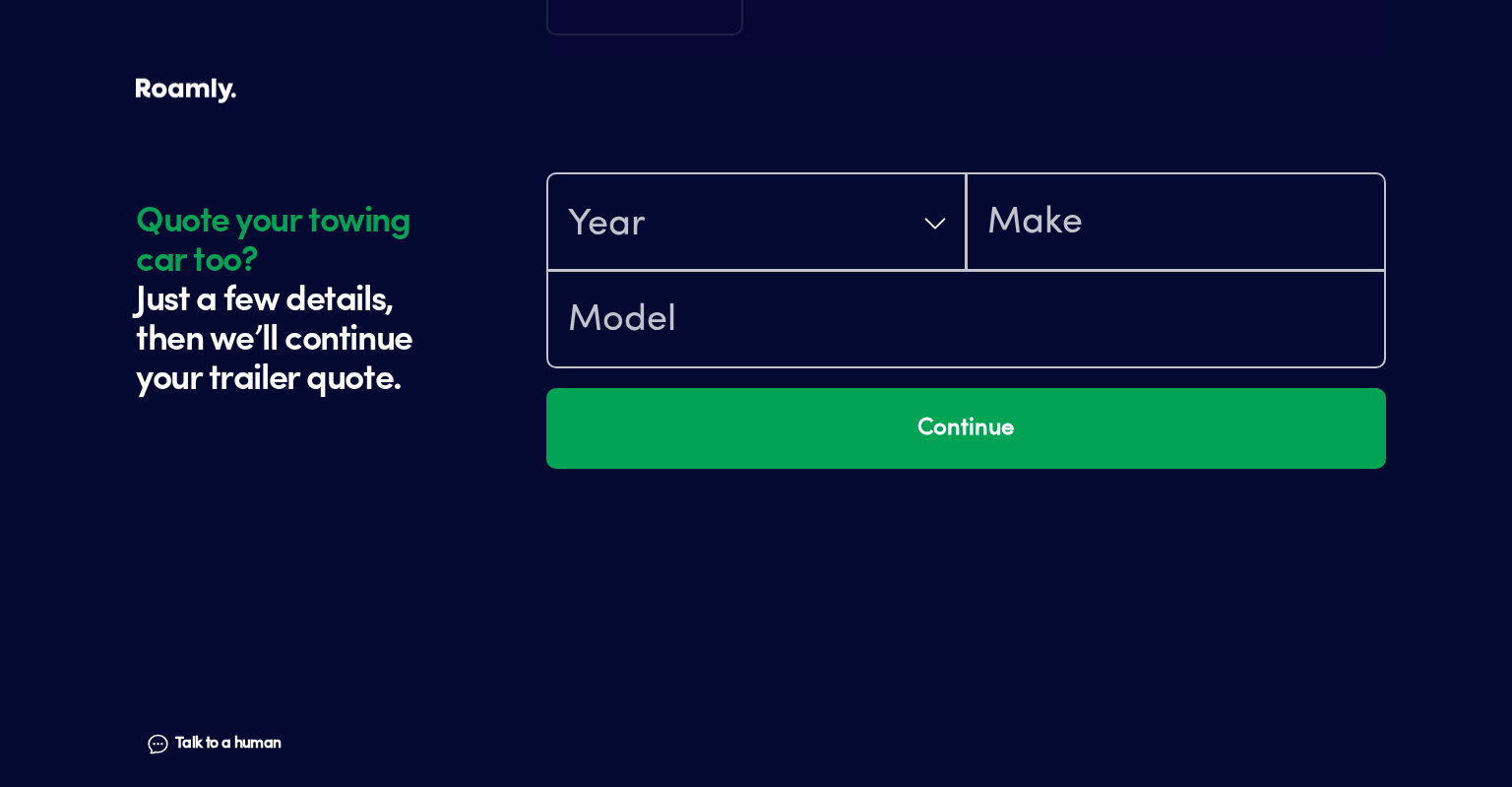 scroll, scrollTop: 3254, scrollLeft: 0, axis: vertical 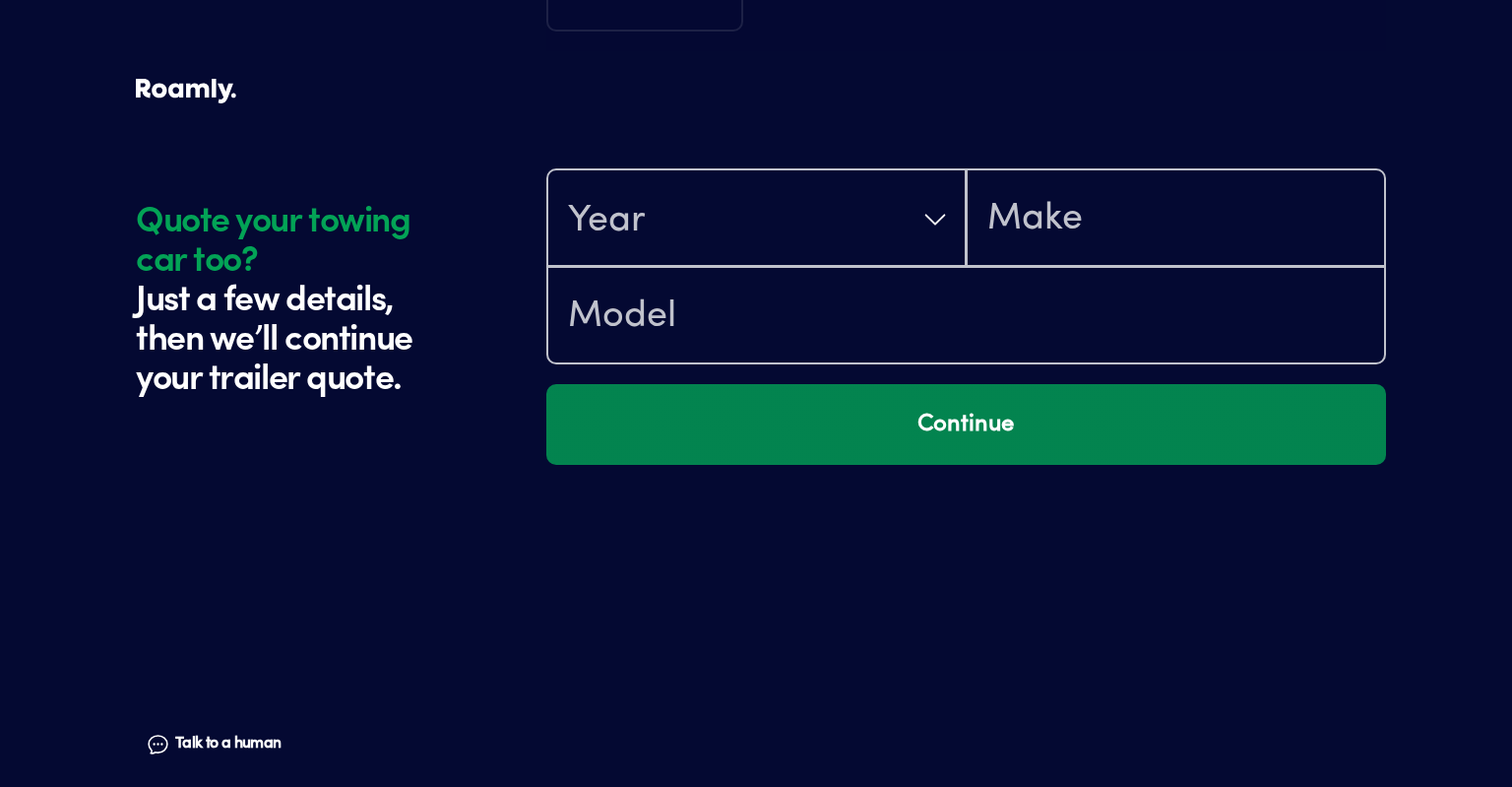 click on "Continue" at bounding box center [966, 425] 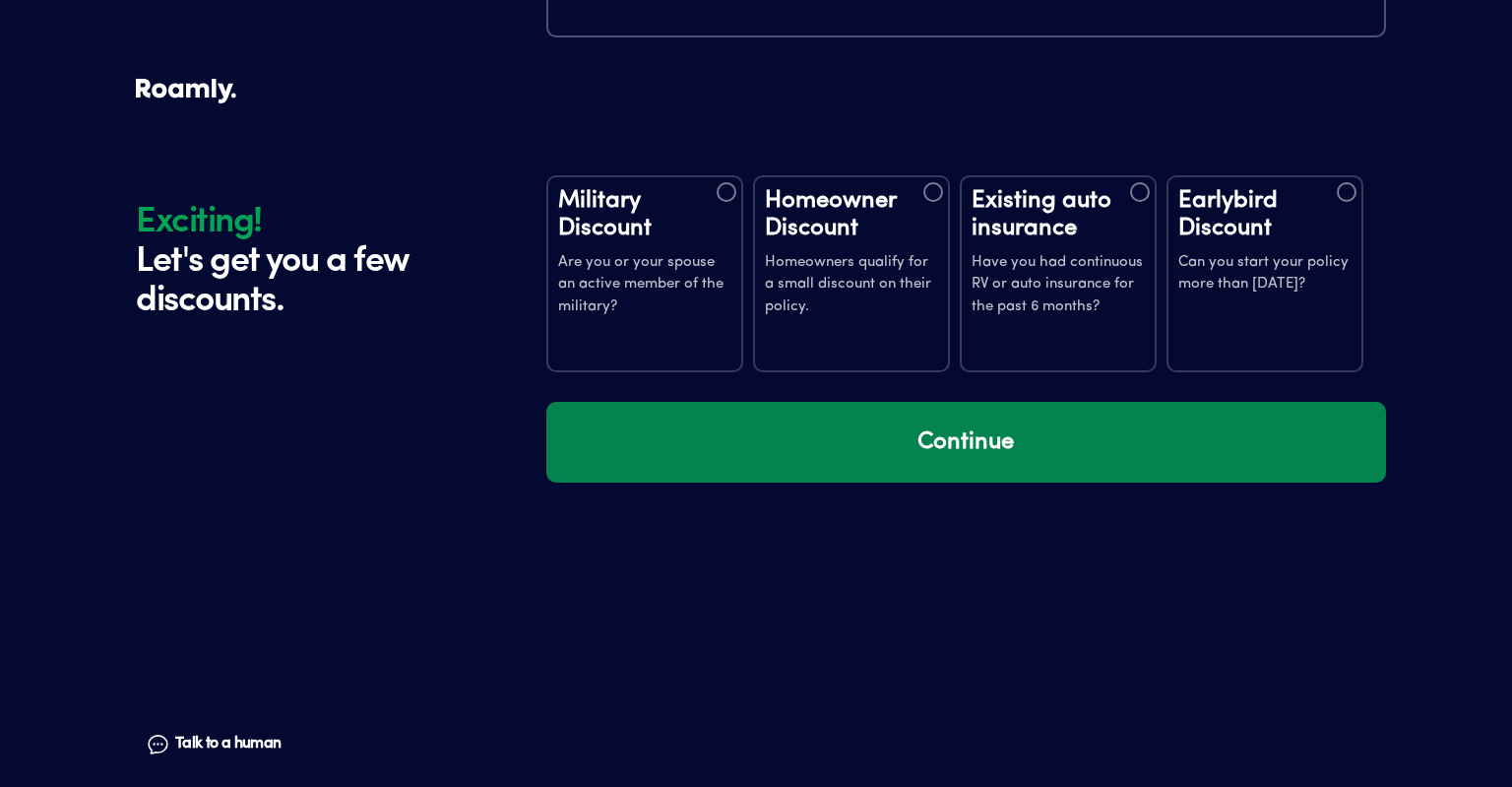 scroll, scrollTop: 3627, scrollLeft: 0, axis: vertical 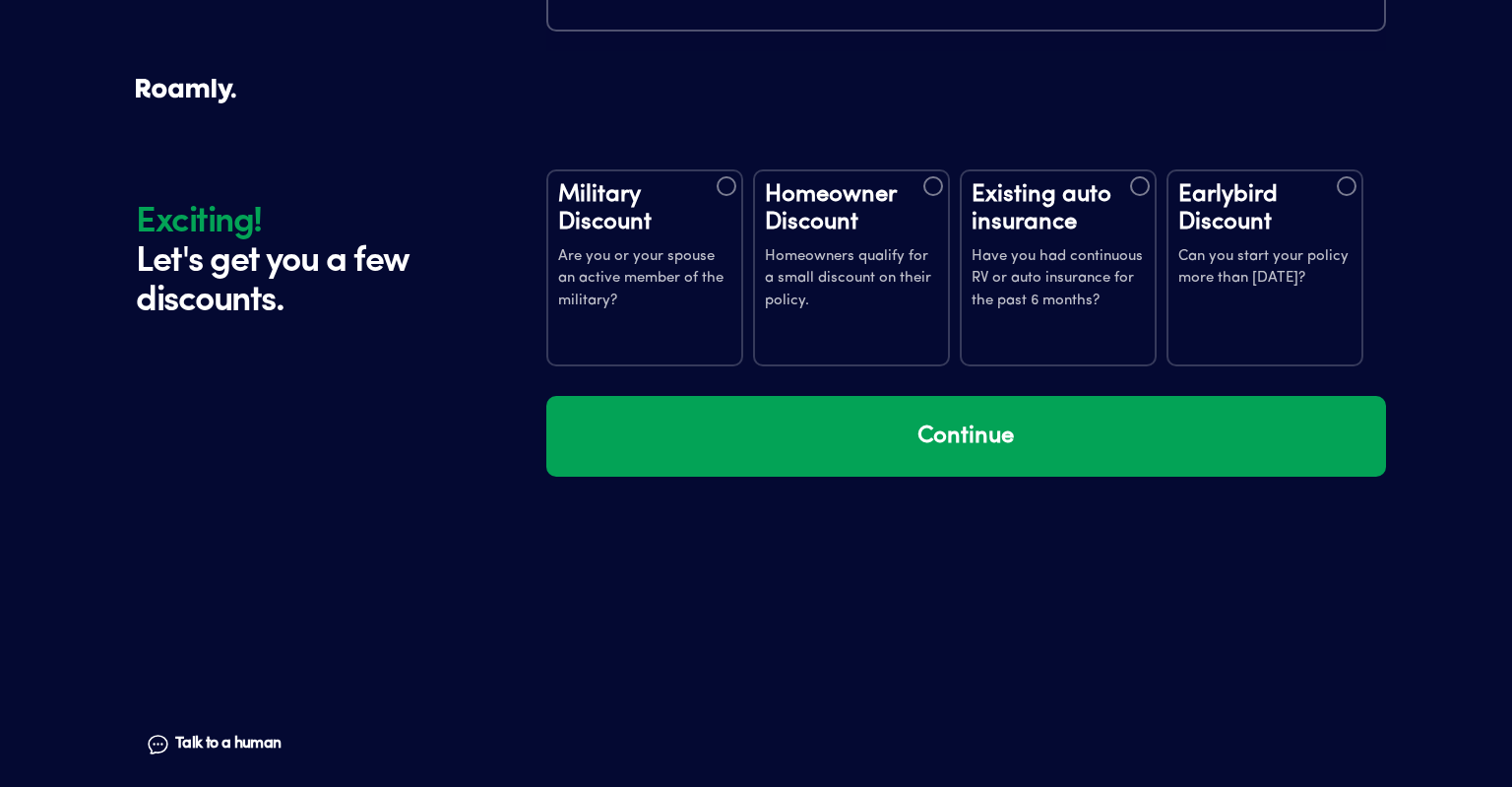 click at bounding box center (726, 186) 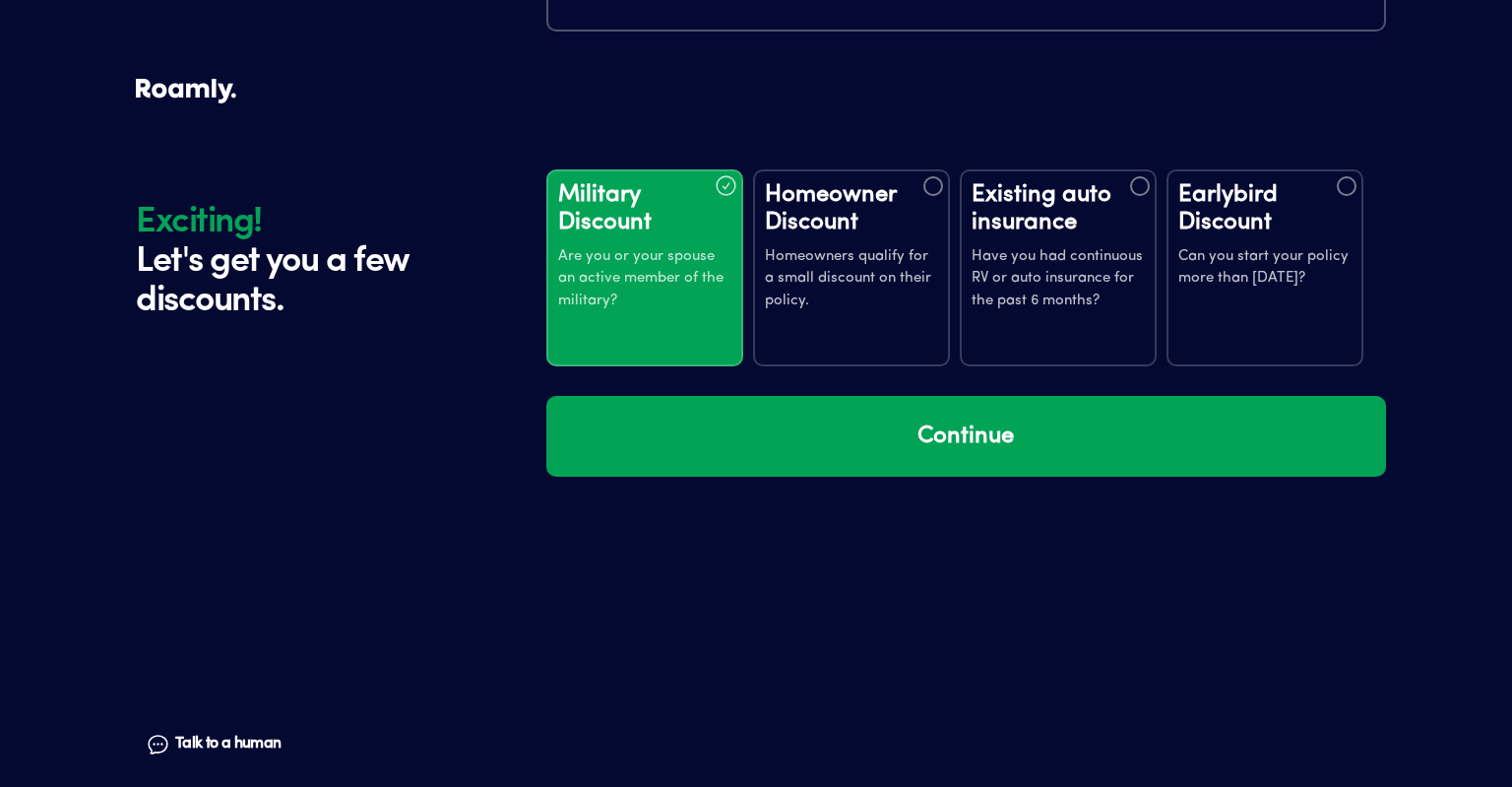 click on "Homeowner Discount Homeowners qualify for a small discount on their policy." at bounding box center (851, 268) 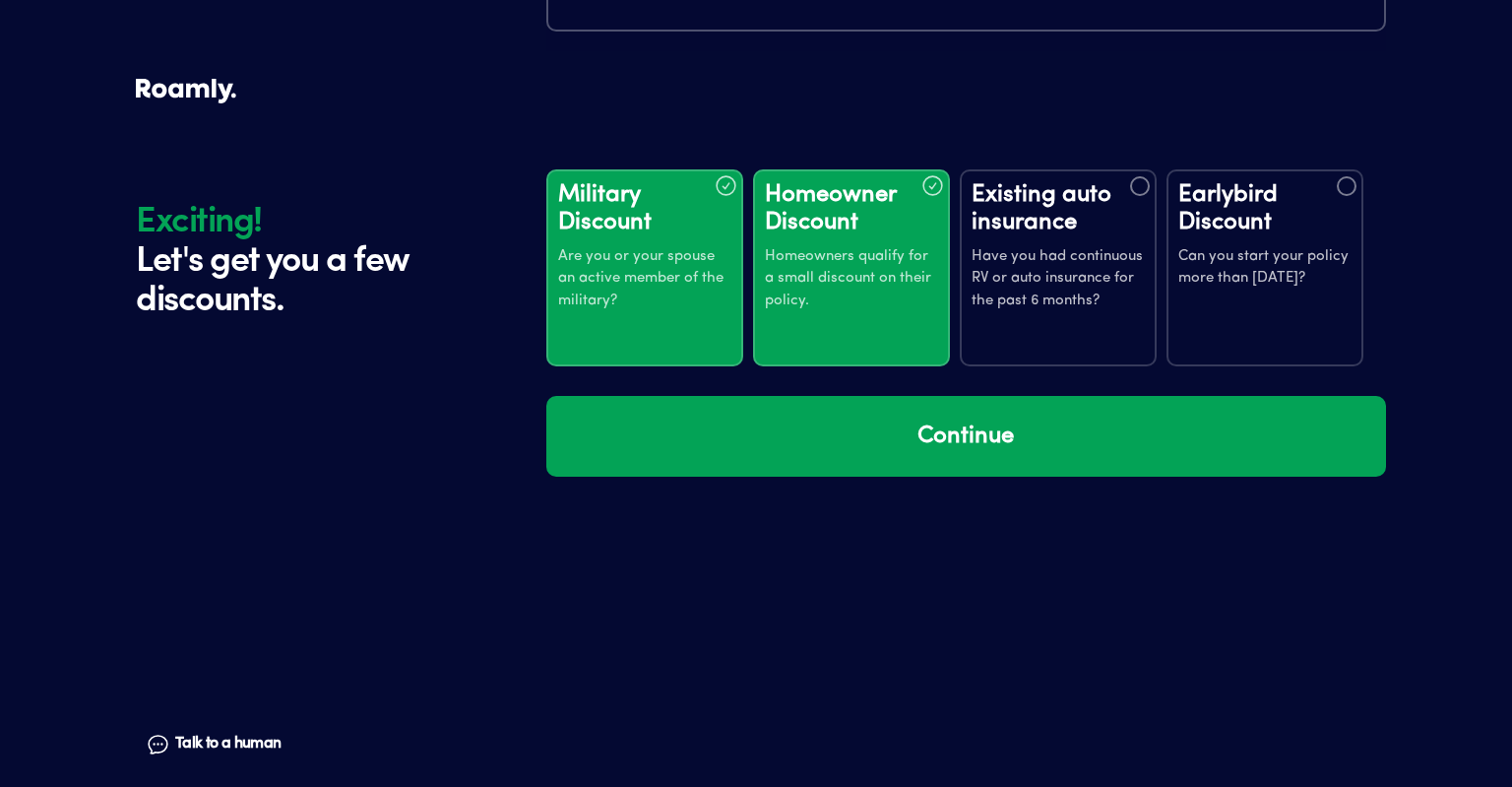 click on "Earlybird Discount" at bounding box center (1265, 209) 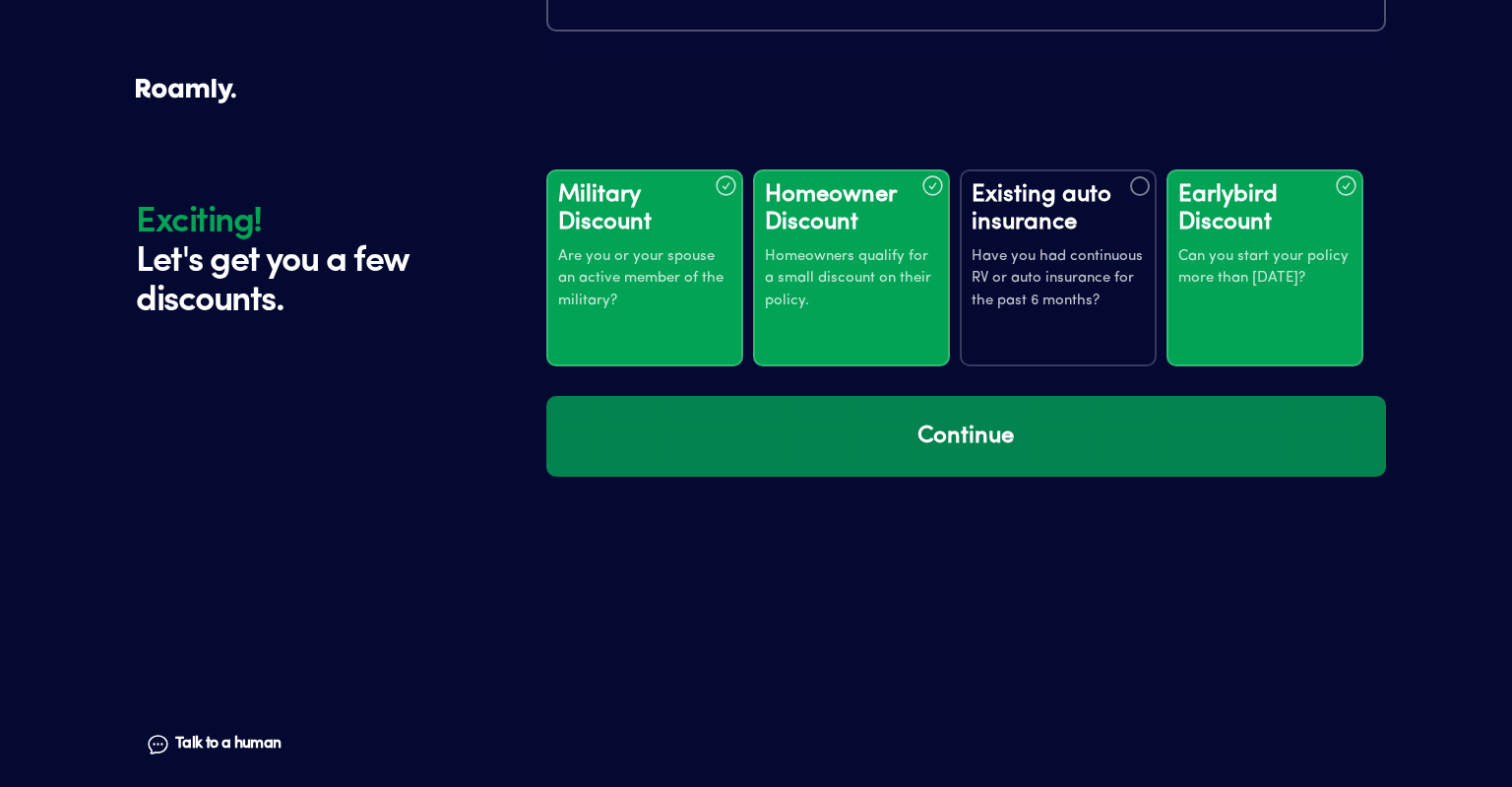 click on "Continue" at bounding box center [966, 436] 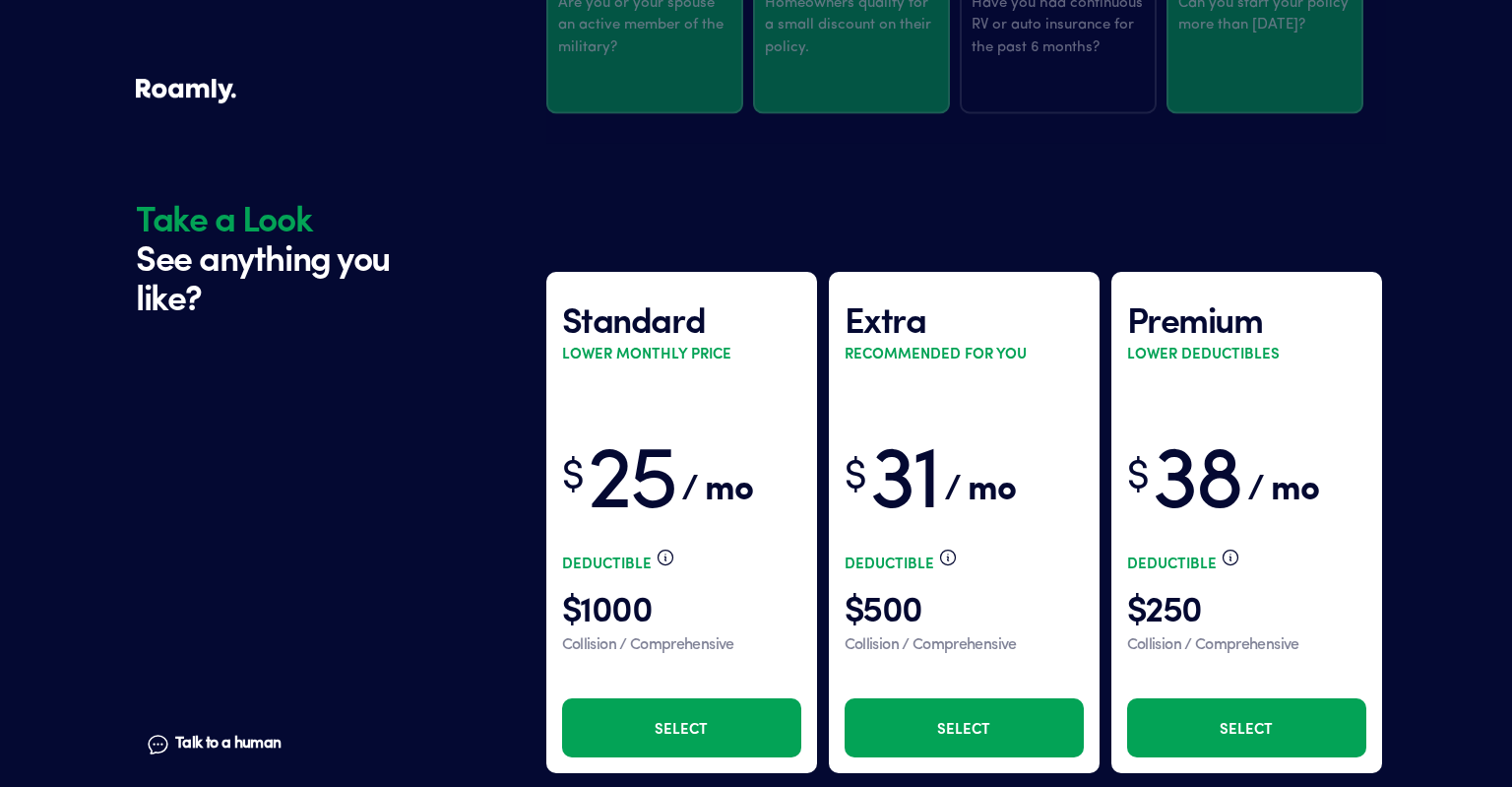 scroll, scrollTop: 4011, scrollLeft: 0, axis: vertical 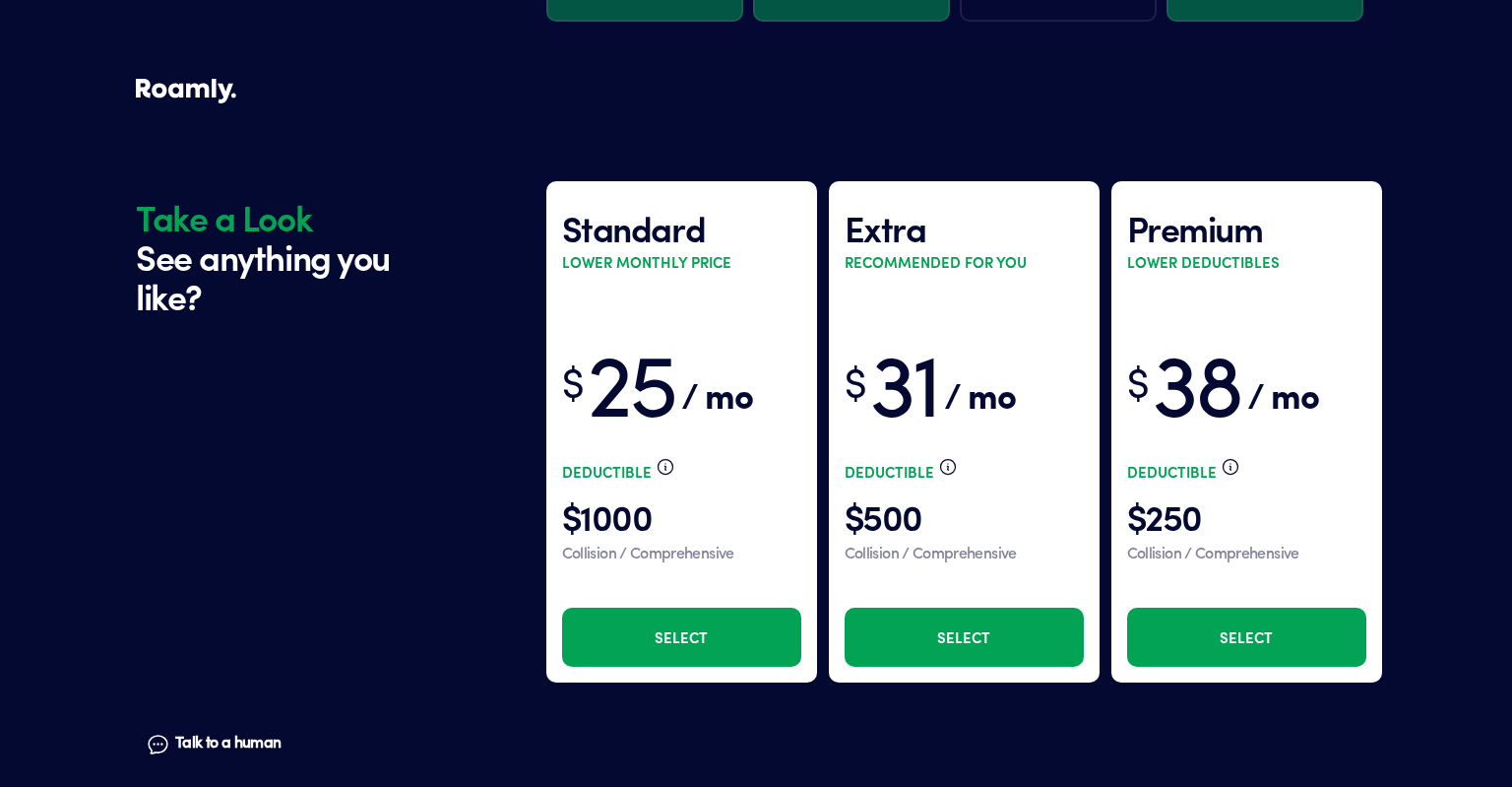 click on "Select" at bounding box center [681, 637] 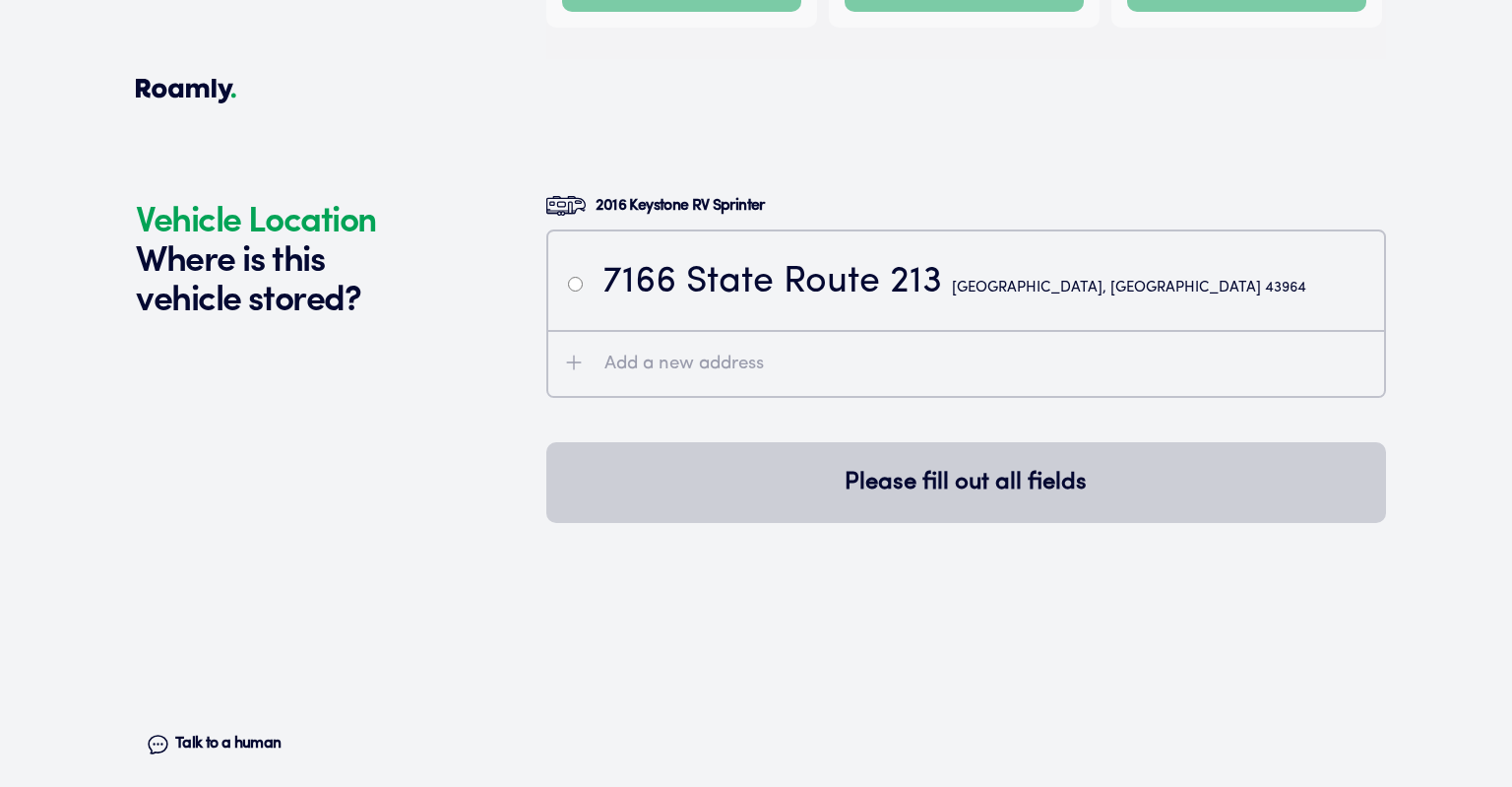 scroll, scrollTop: 4714, scrollLeft: 0, axis: vertical 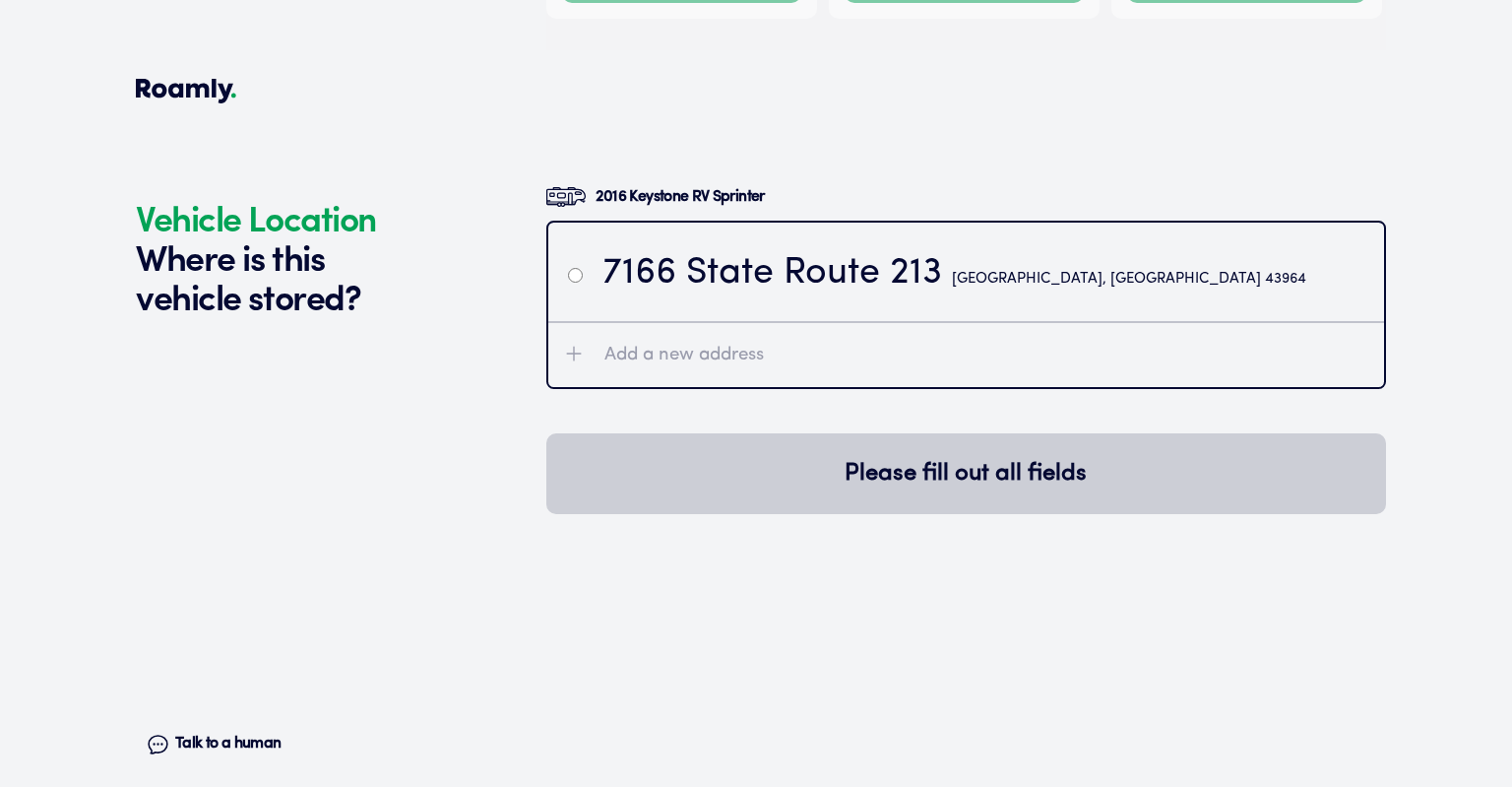 click at bounding box center [575, 274] 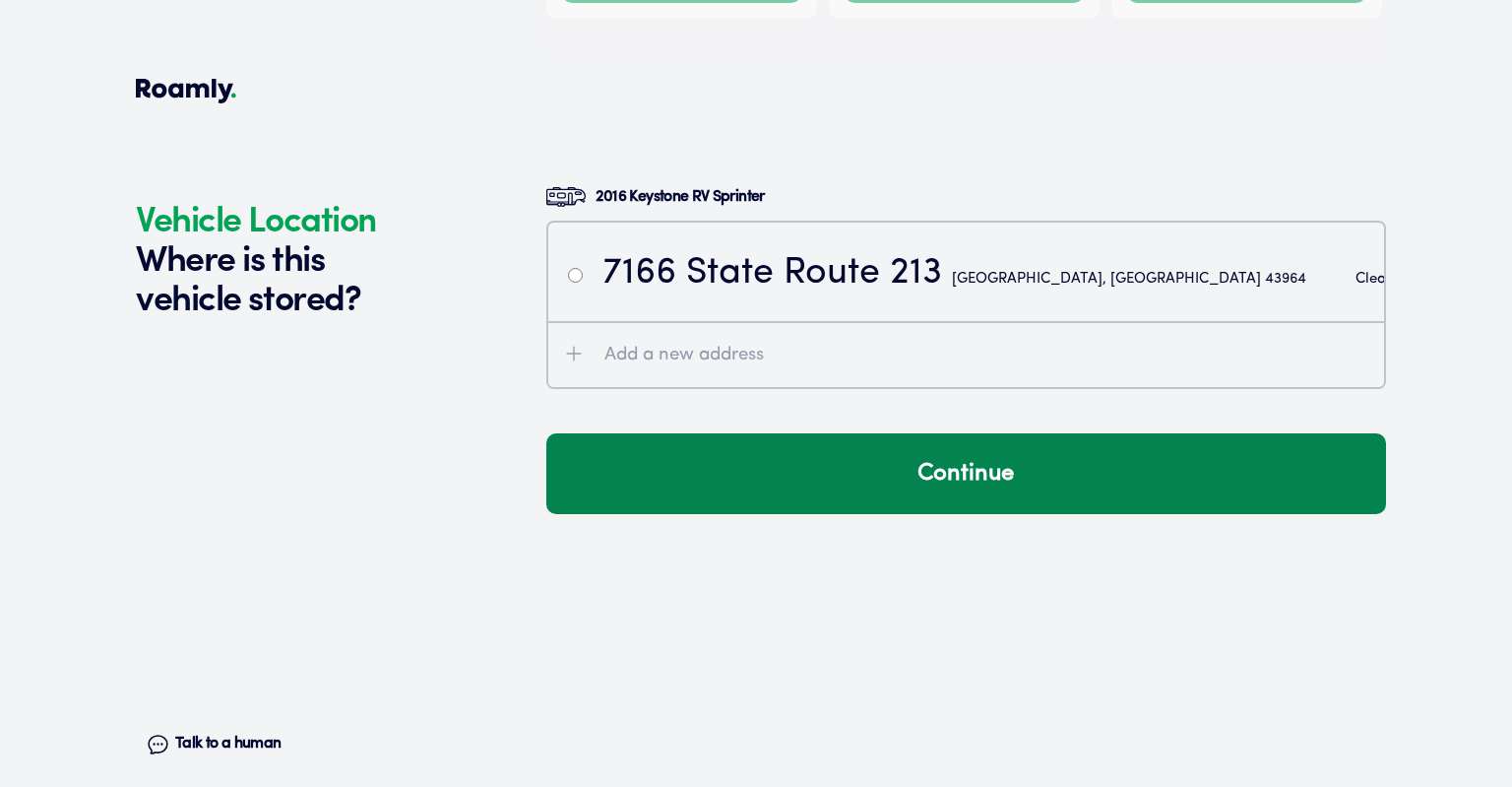 click on "Continue" at bounding box center (966, 474) 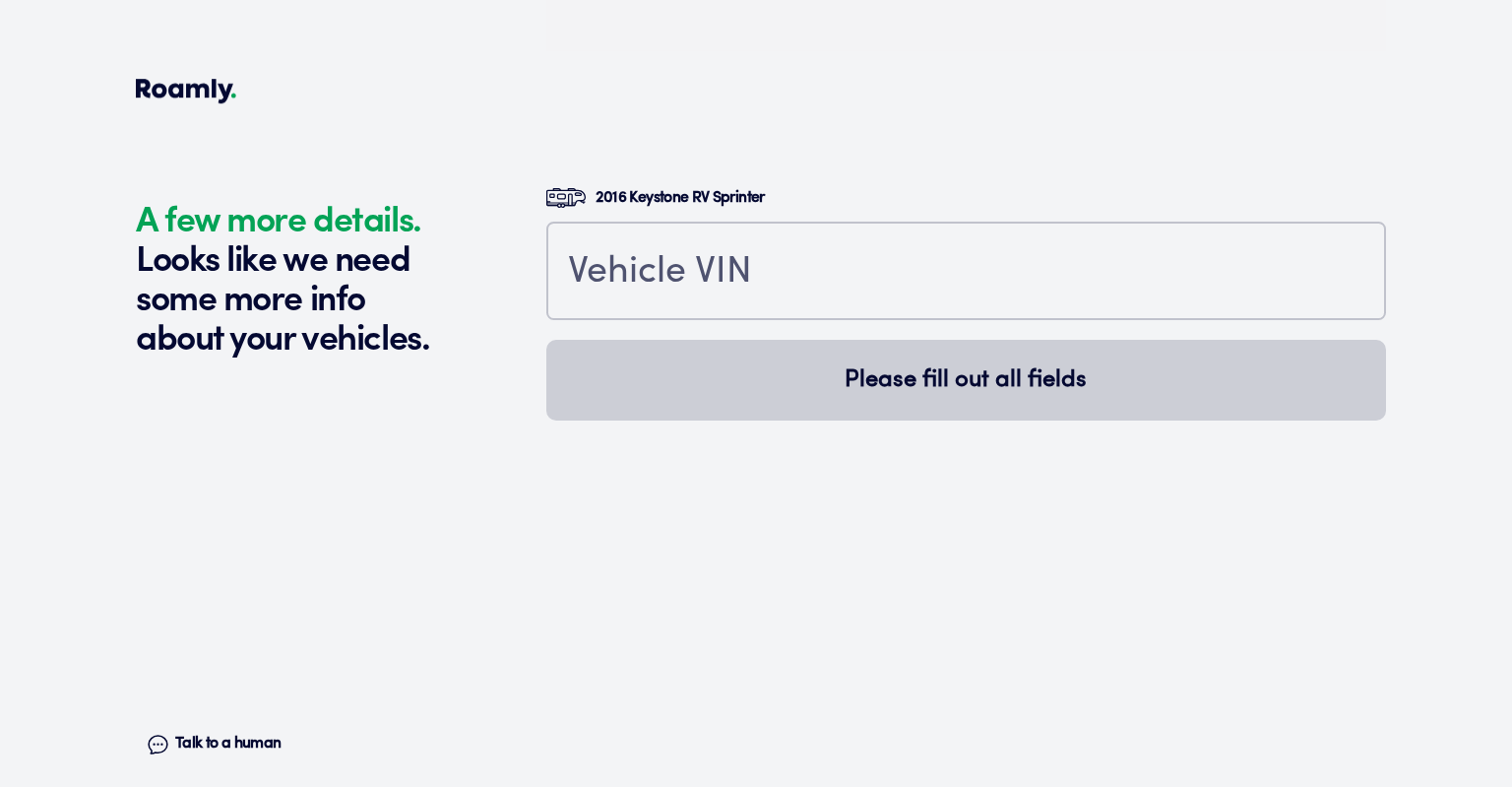 scroll, scrollTop: 5146, scrollLeft: 0, axis: vertical 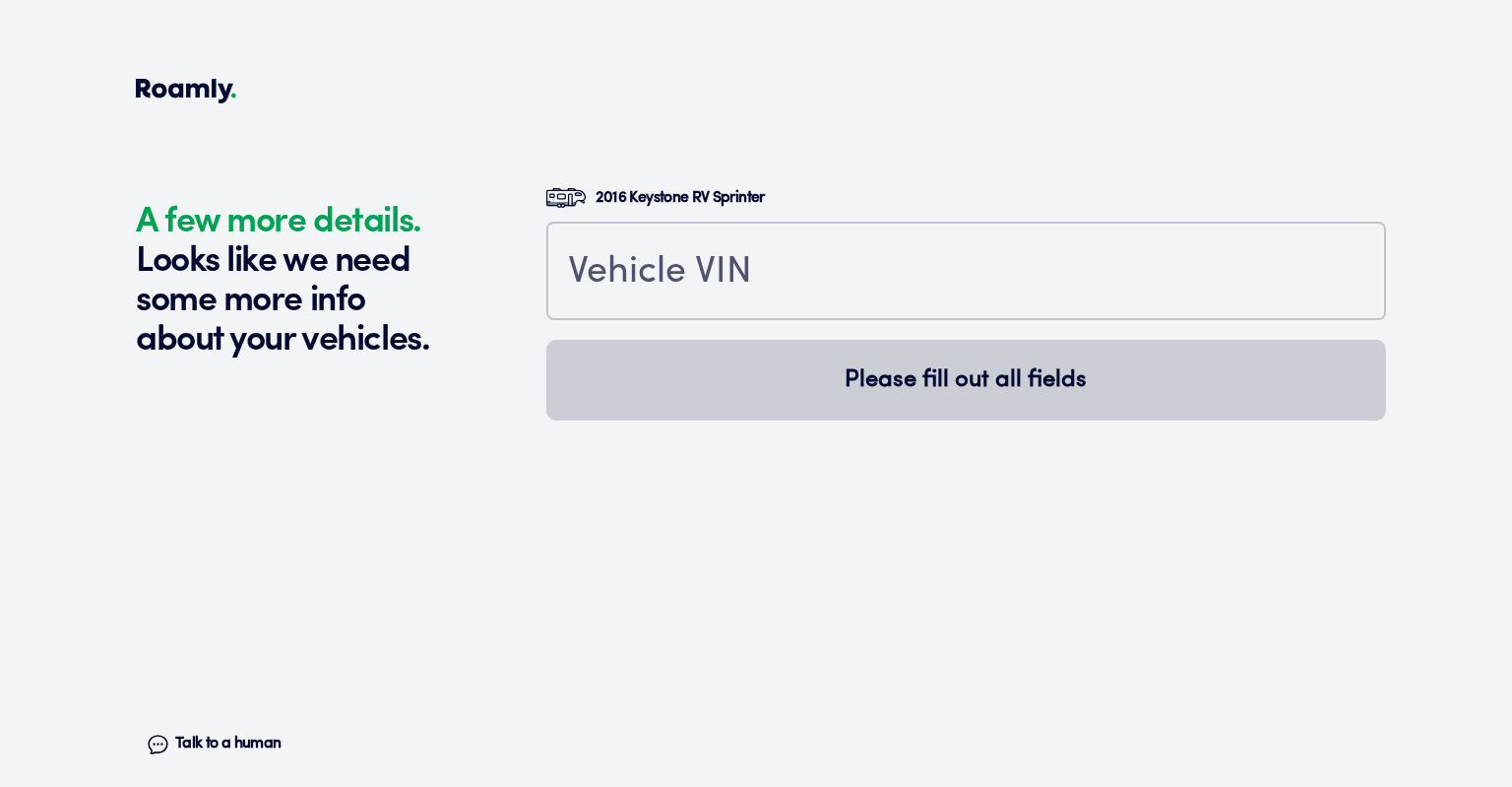 drag, startPoint x: 186, startPoint y: 487, endPoint x: 227, endPoint y: 477, distance: 42.201896 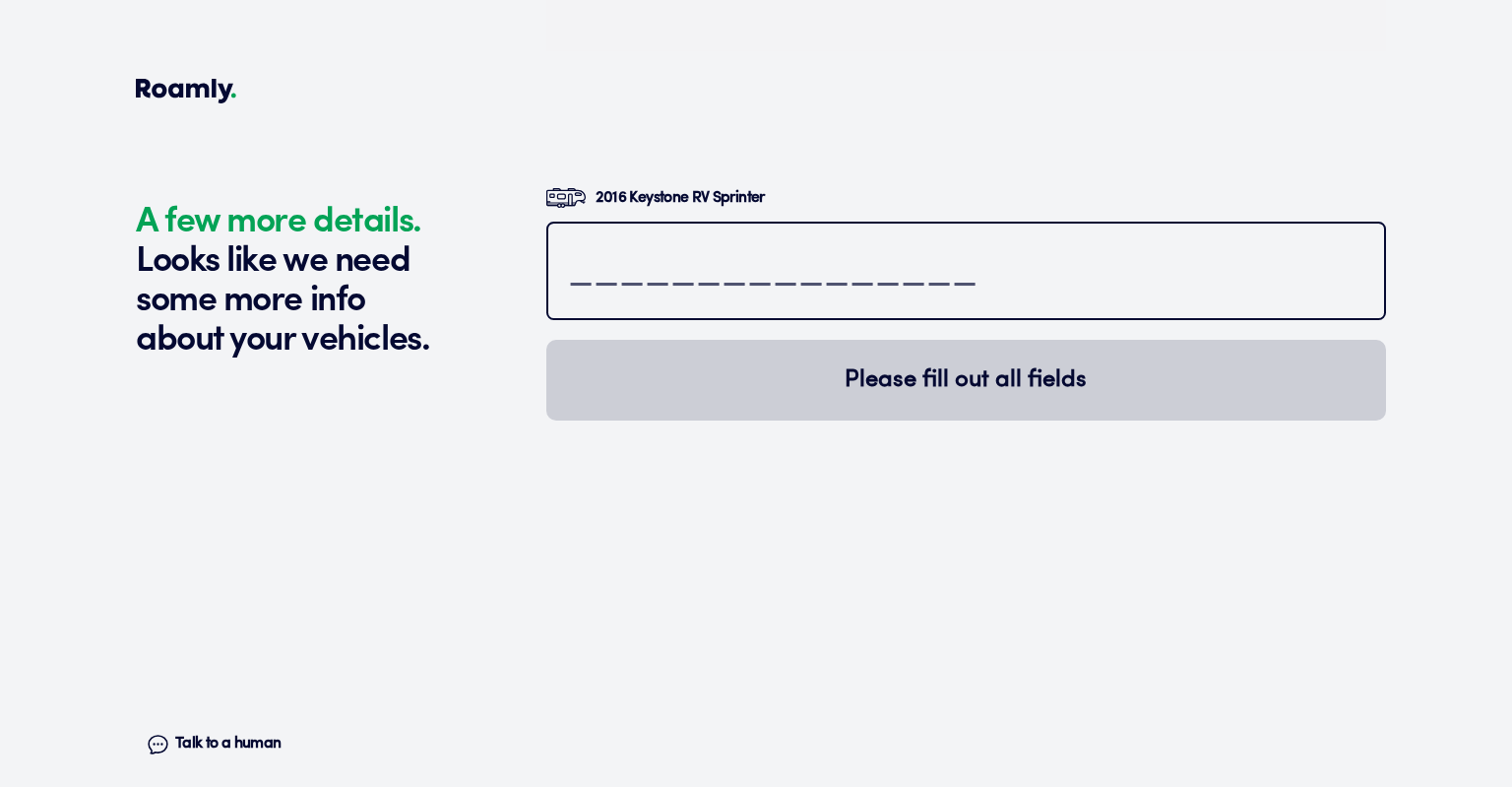 click at bounding box center [966, 273] 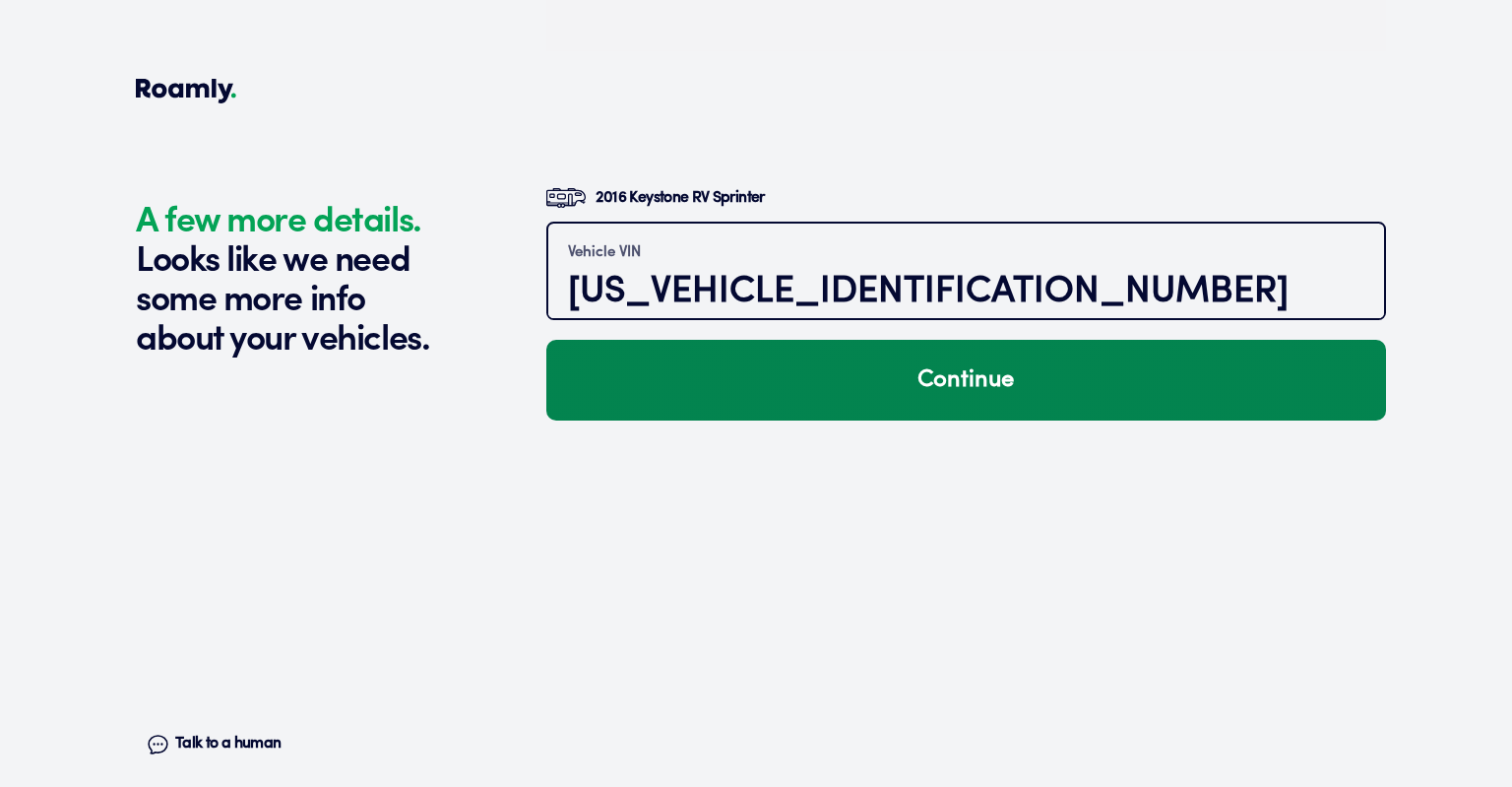 type on "[US_VEHICLE_IDENTIFICATION_NUMBER]" 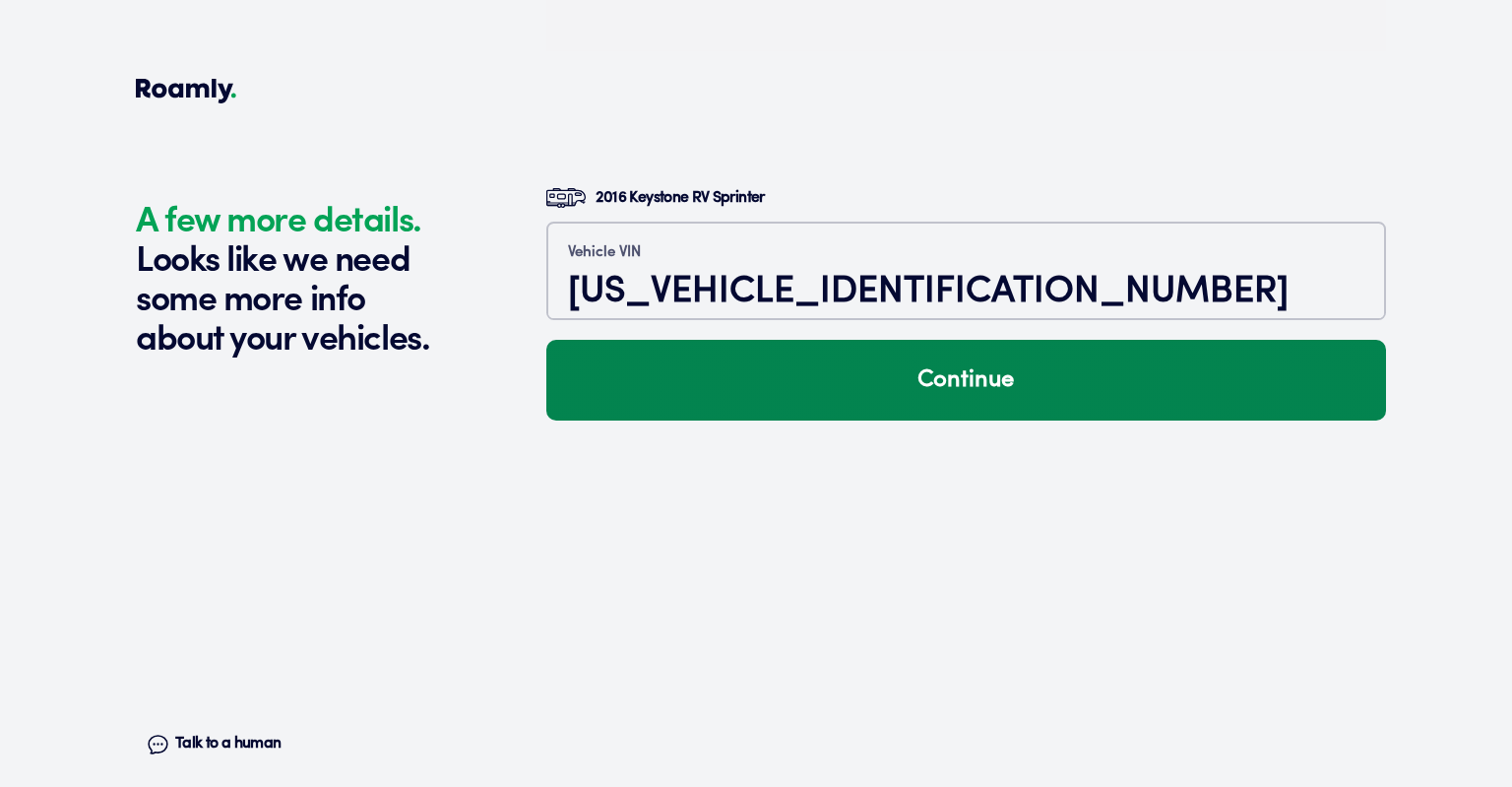 click on "Continue" at bounding box center [966, 380] 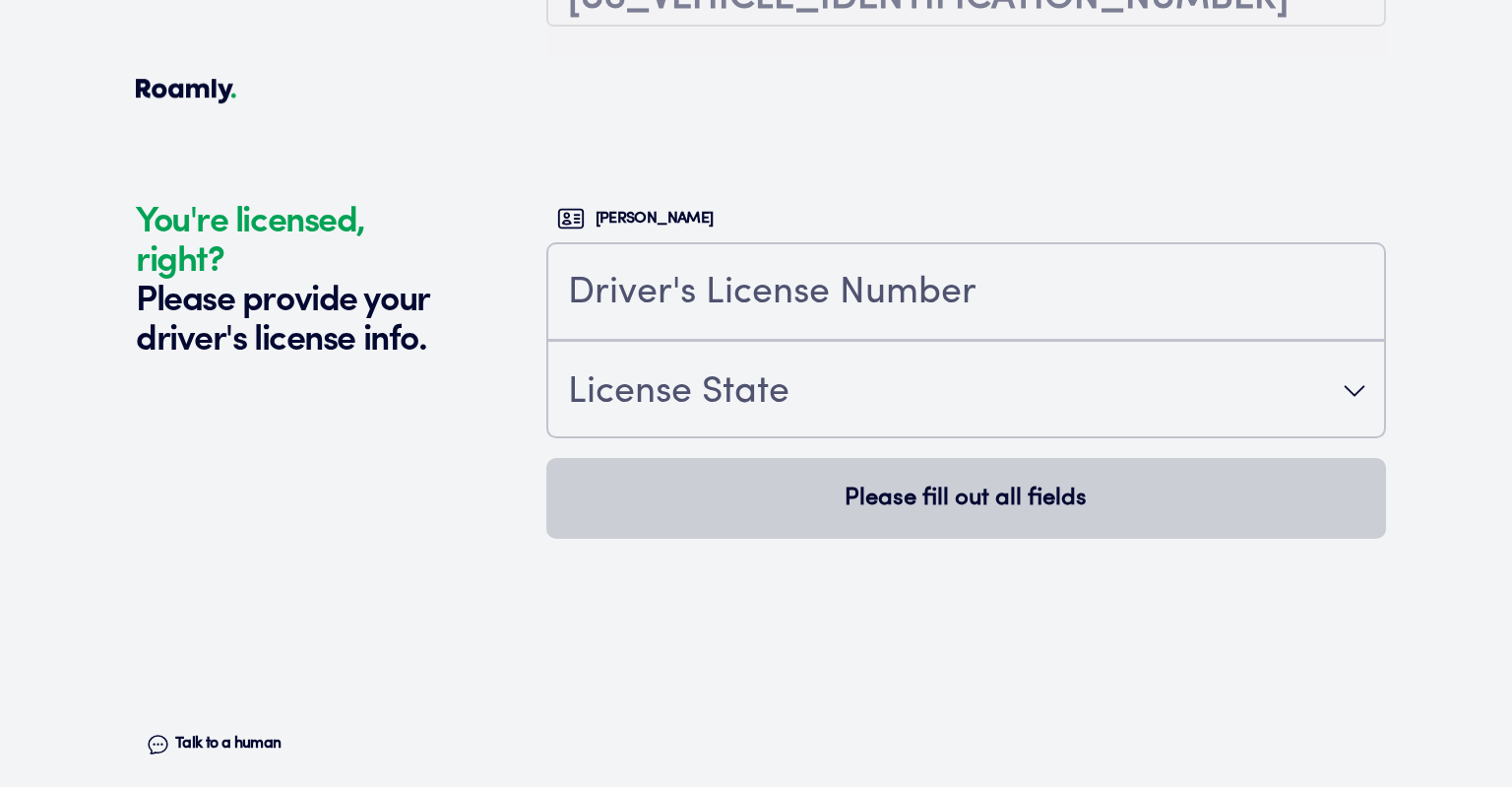scroll, scrollTop: 5483, scrollLeft: 0, axis: vertical 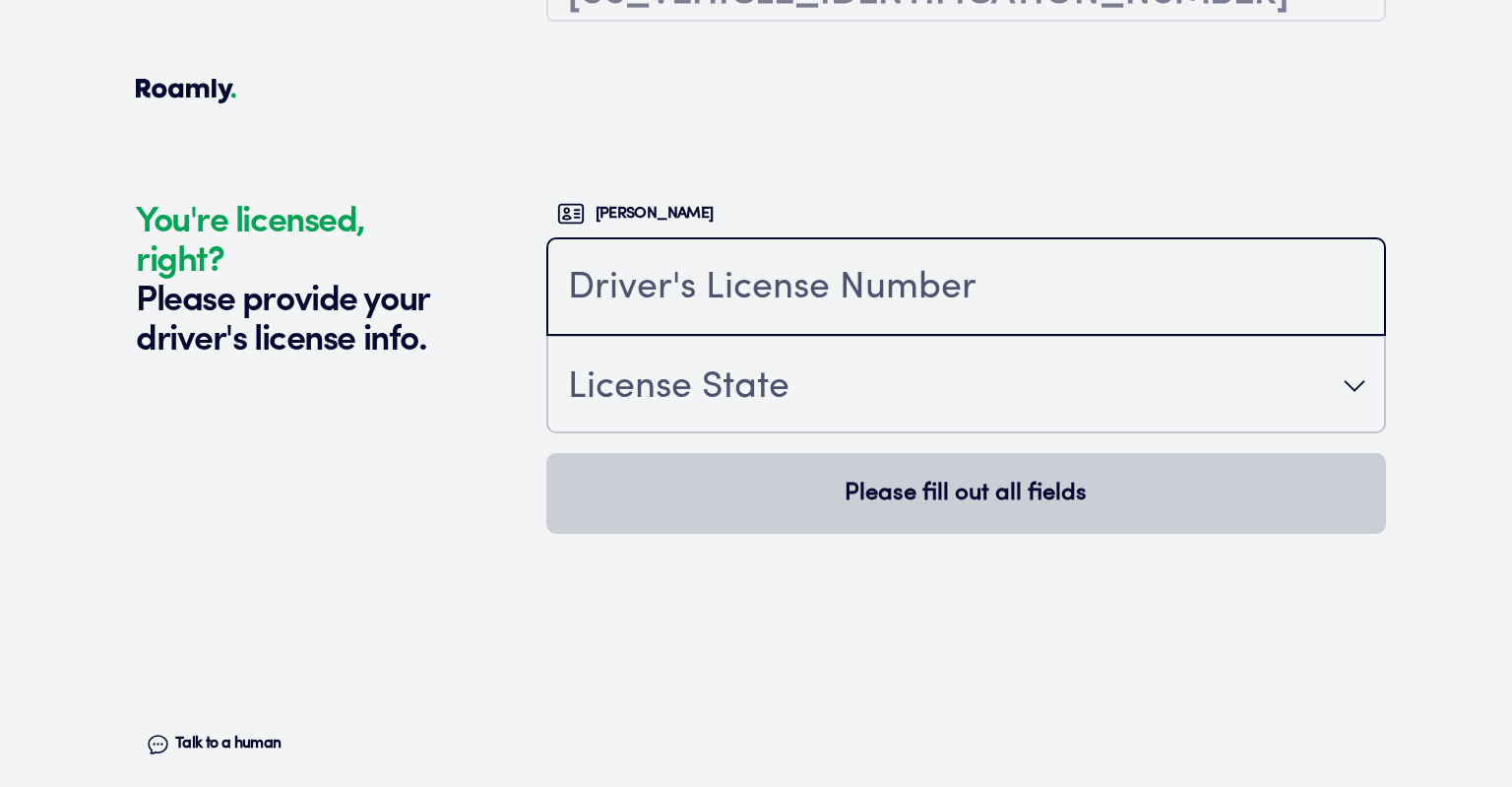 click at bounding box center [966, 289] 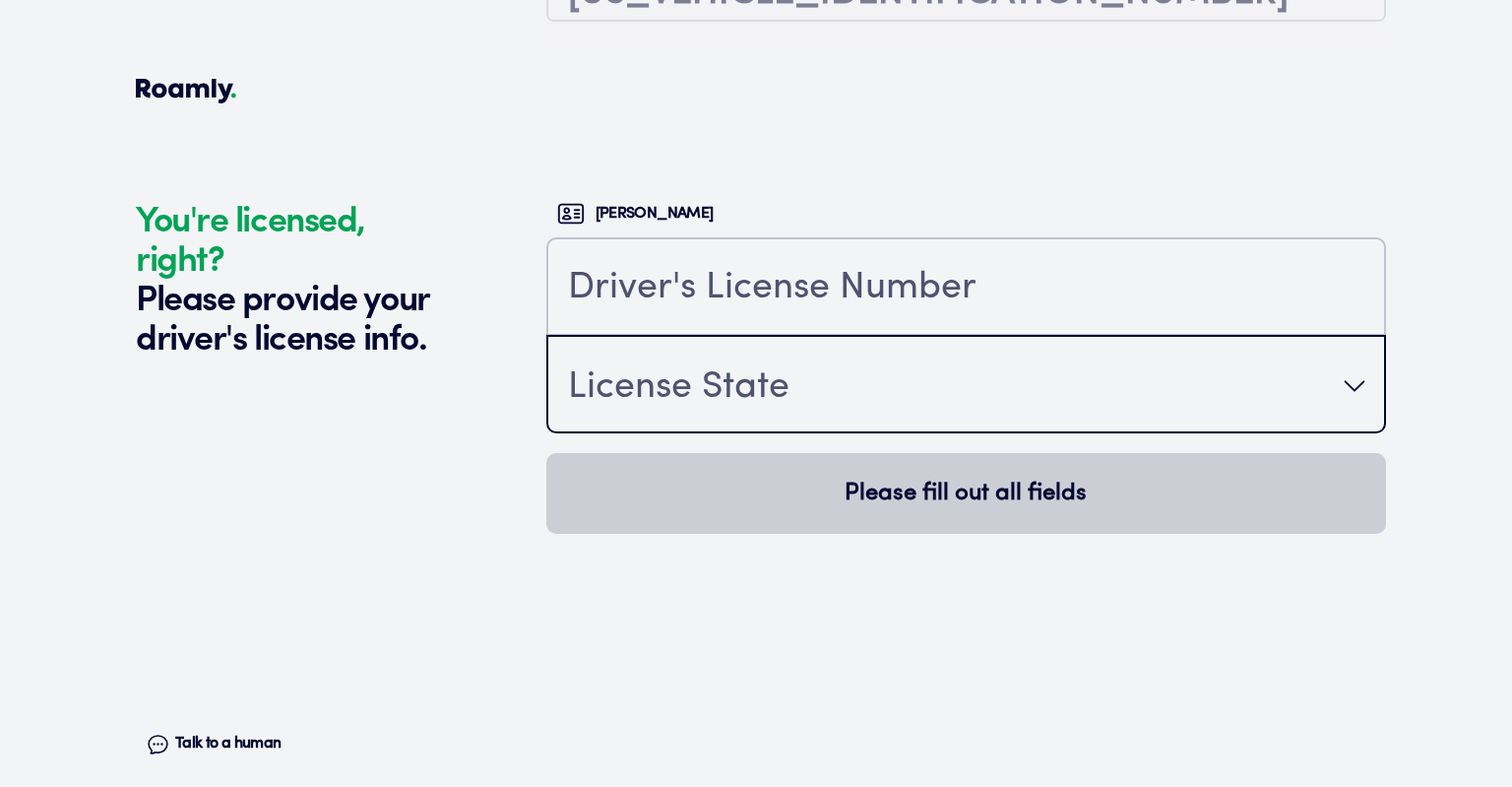 click on "License State" at bounding box center [966, 386] 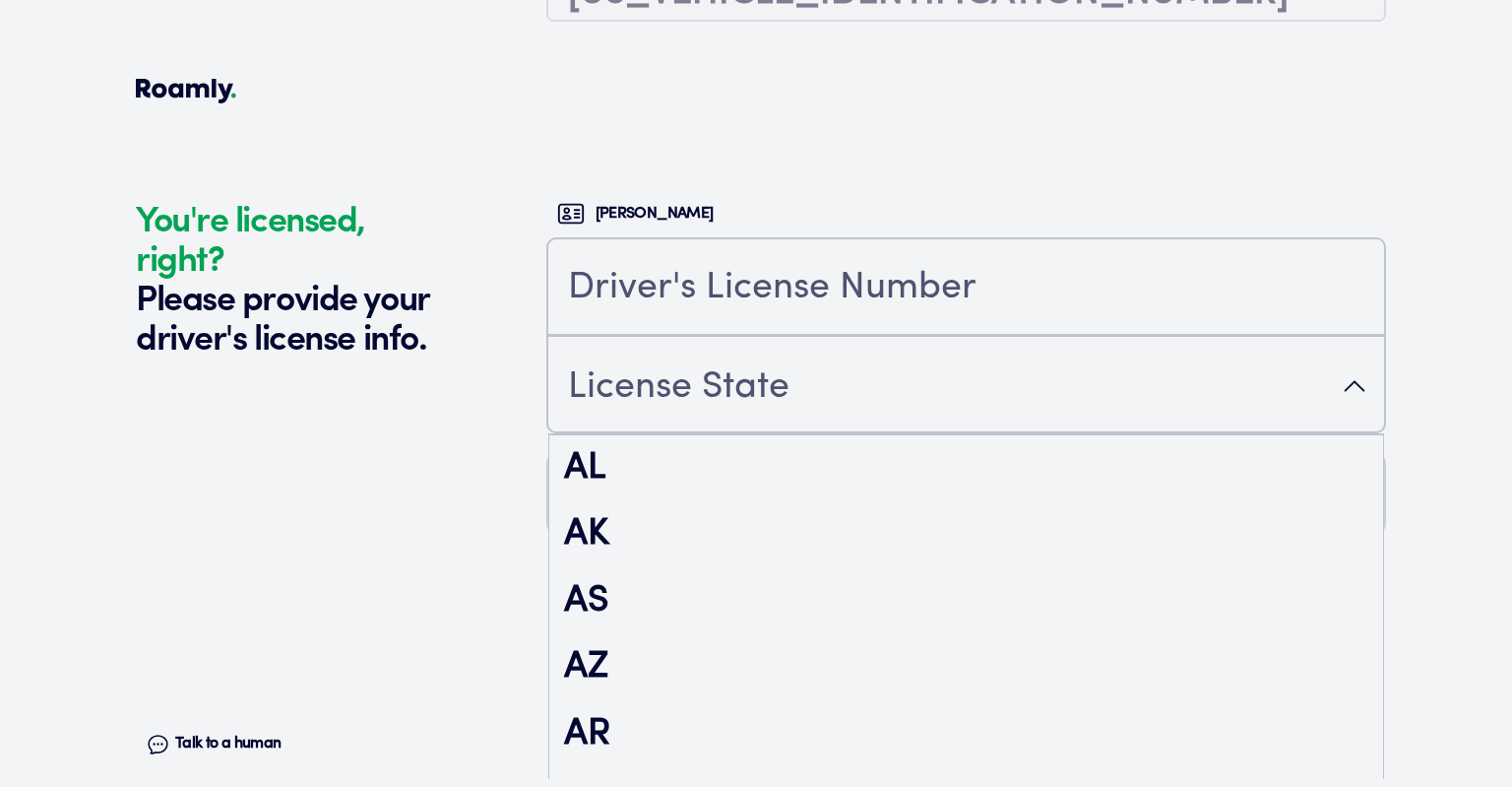 scroll, scrollTop: 573, scrollLeft: 0, axis: vertical 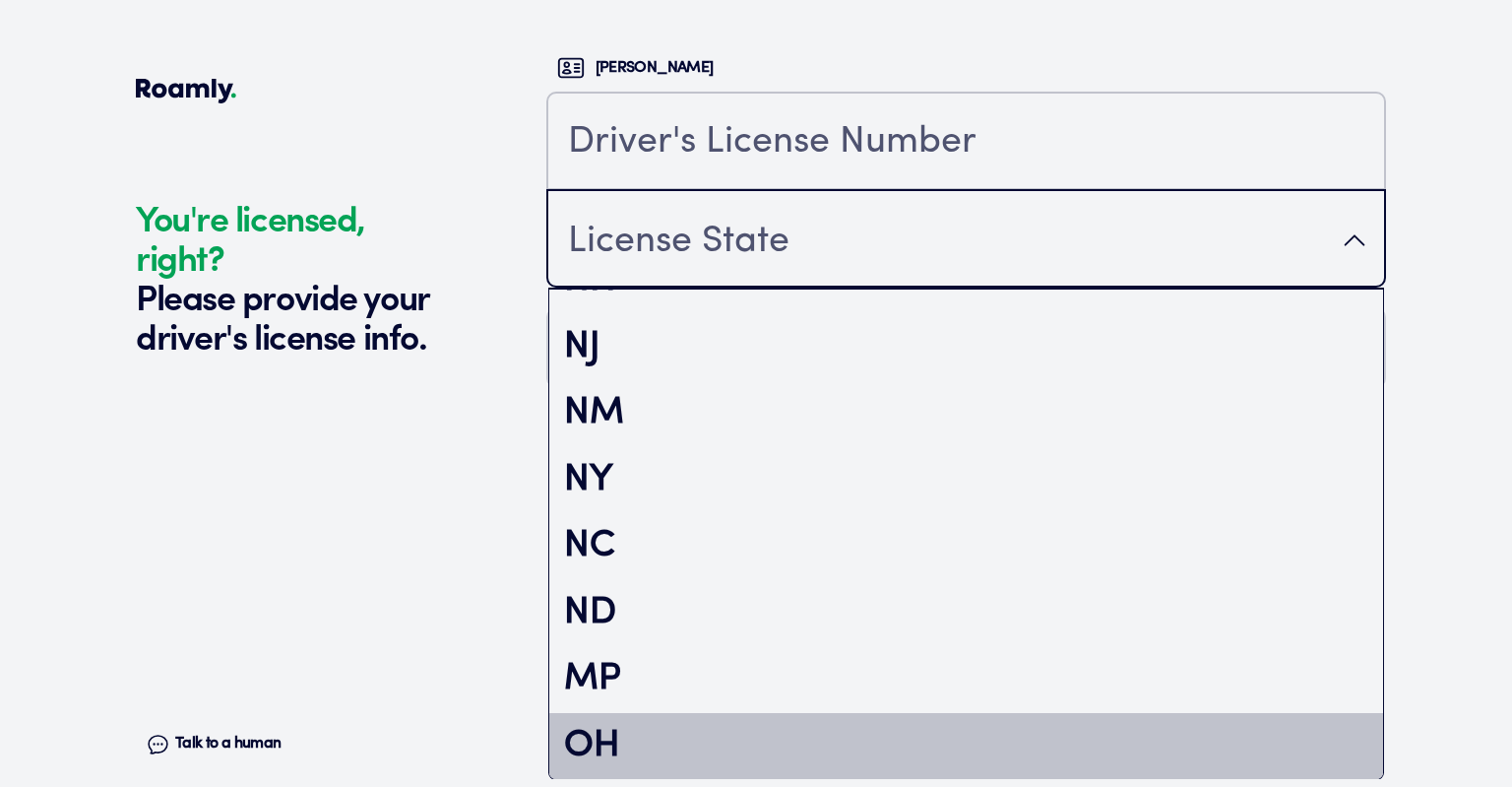 click on "OH" at bounding box center [966, 747] 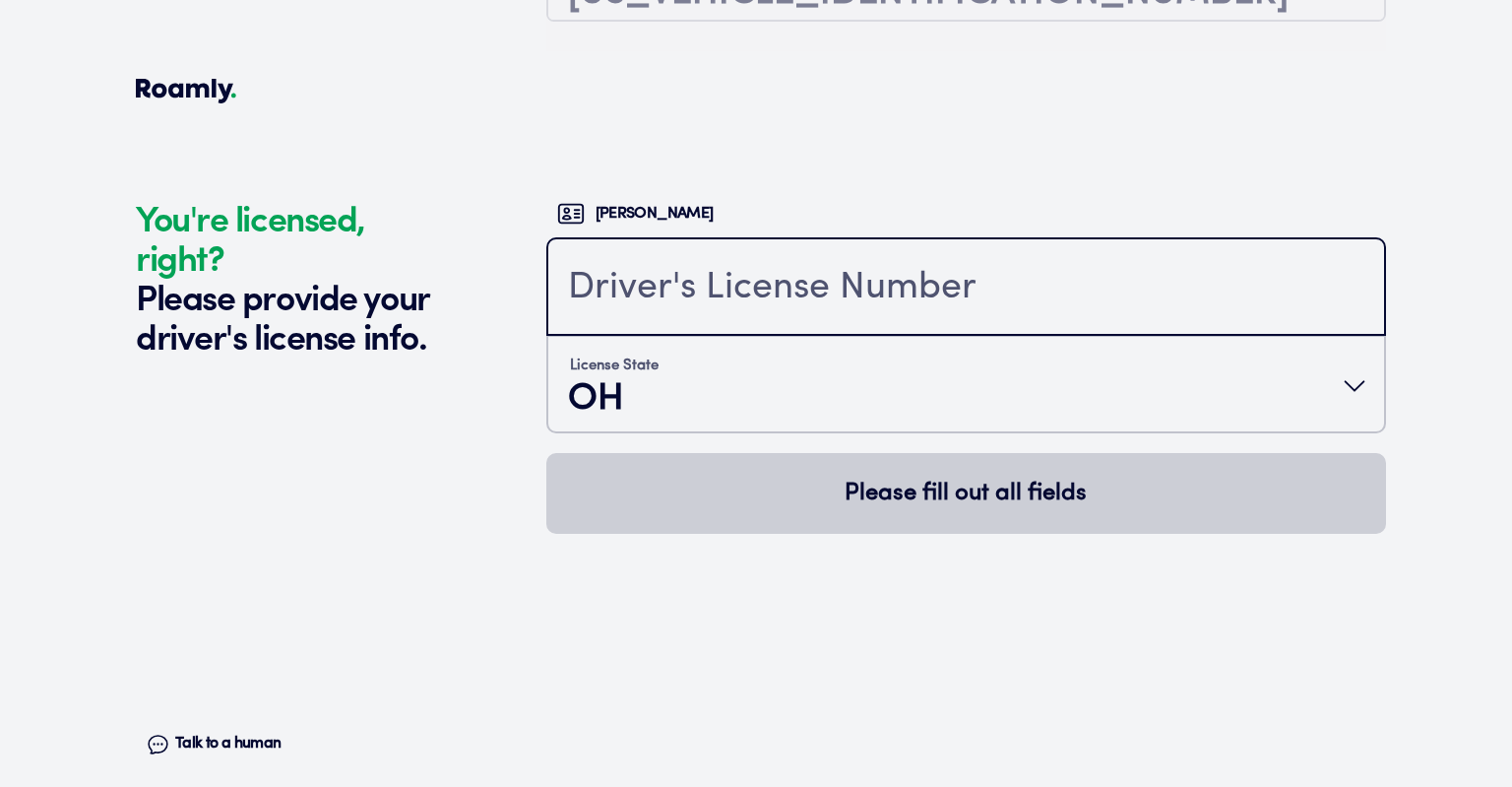 click at bounding box center (966, 289) 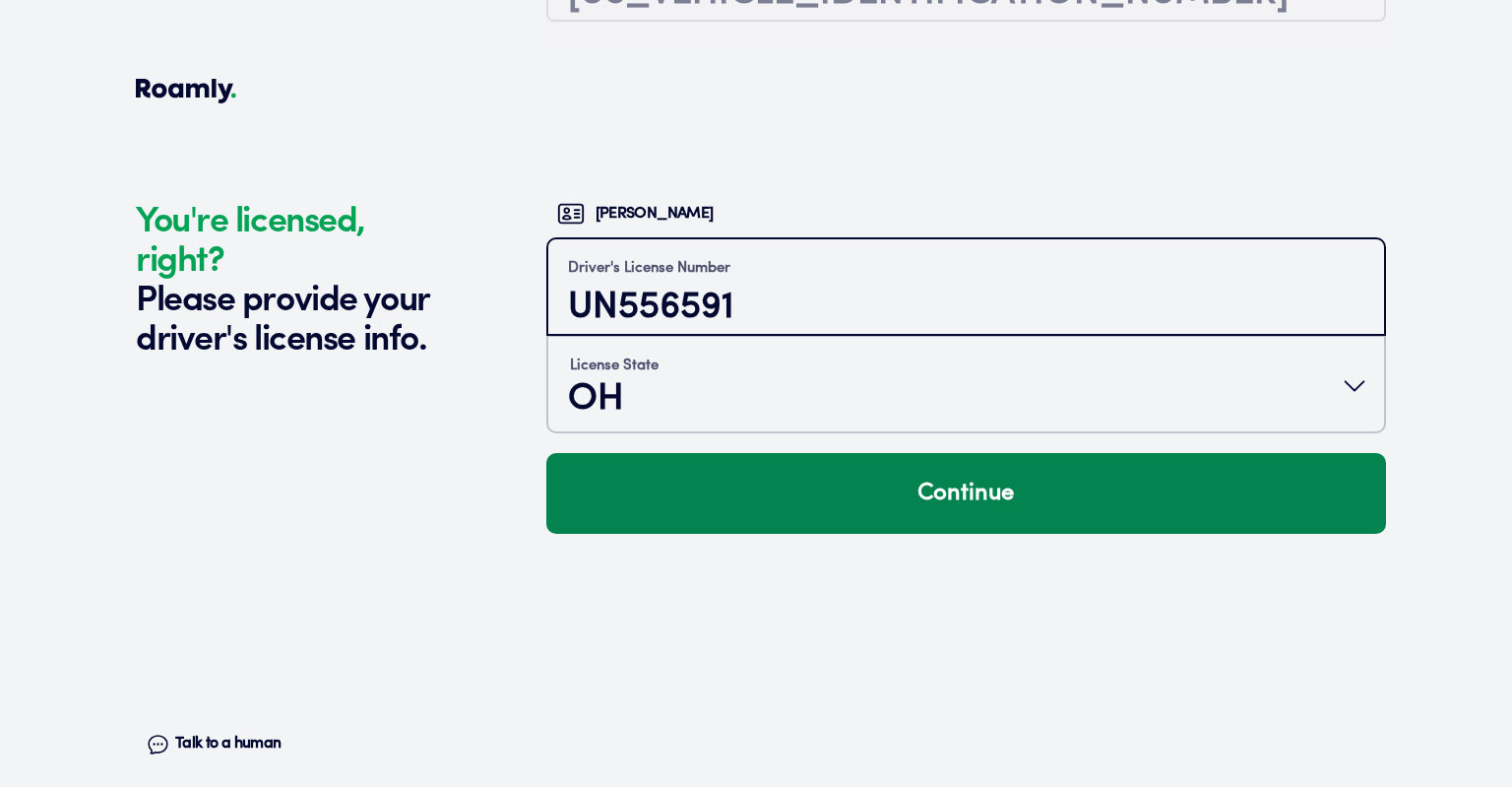 type on "UN556591" 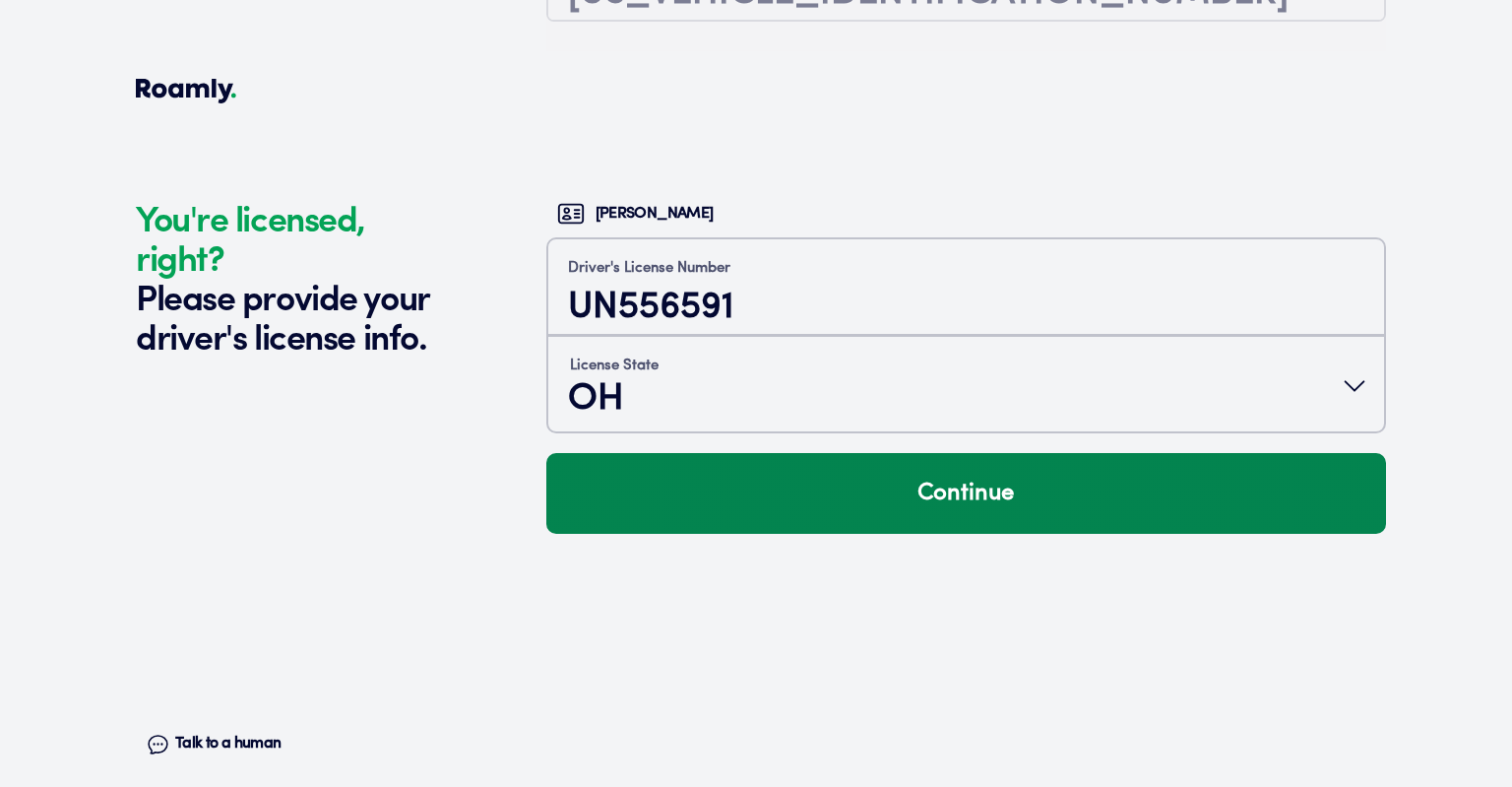 click on "Continue" at bounding box center (966, 493) 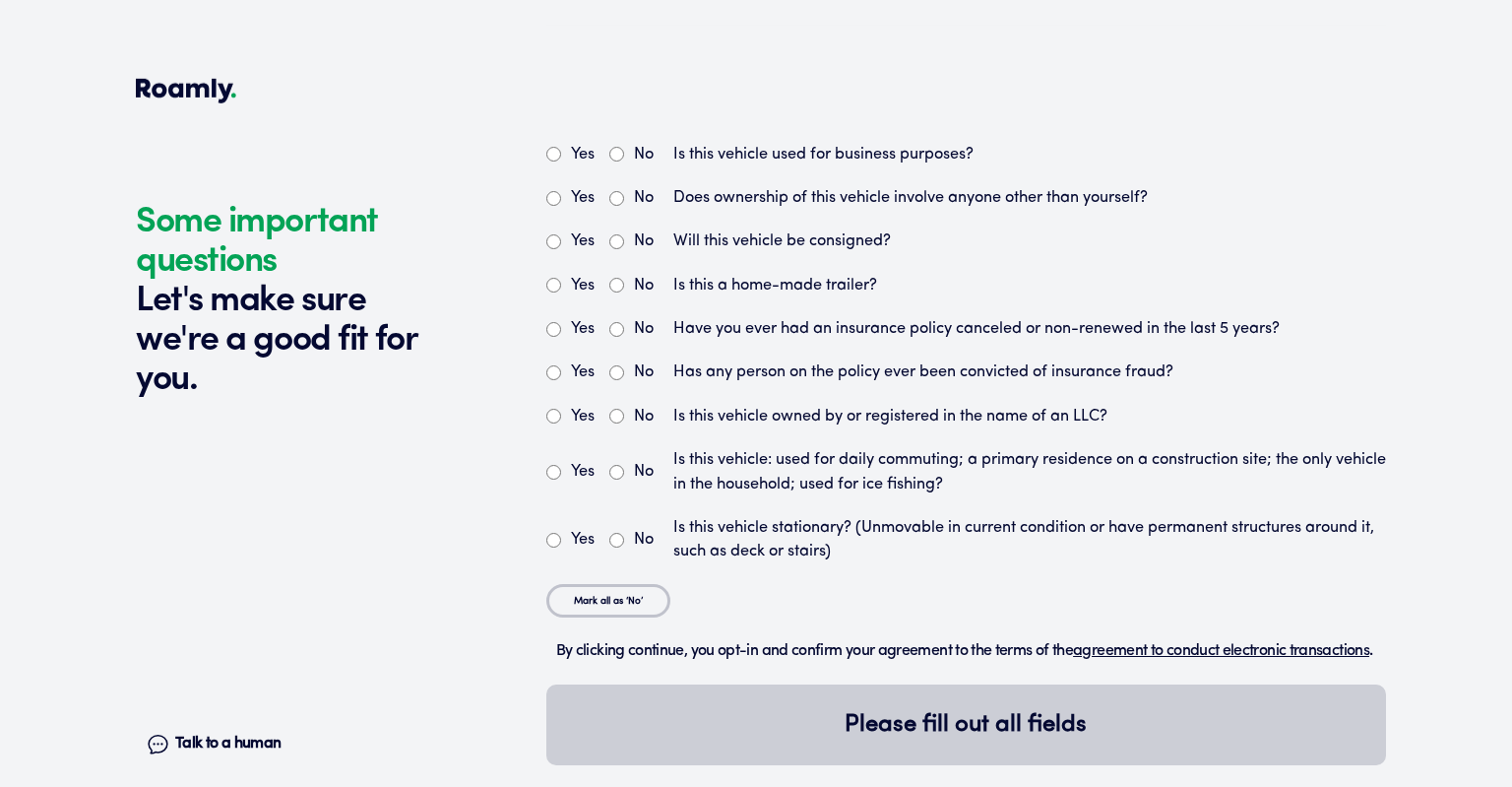 scroll, scrollTop: 5964, scrollLeft: 0, axis: vertical 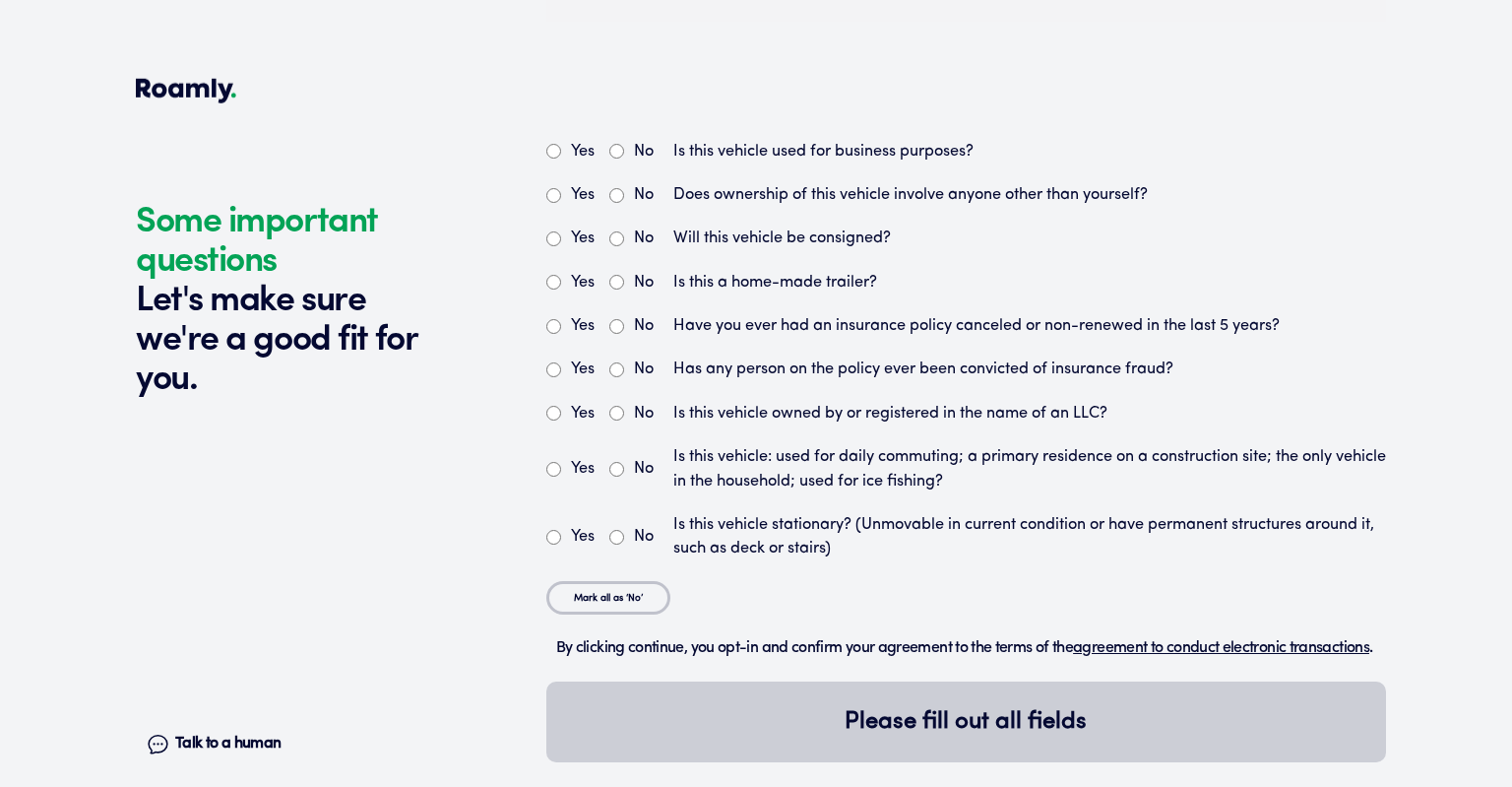 click on "No" at bounding box center [616, 151] 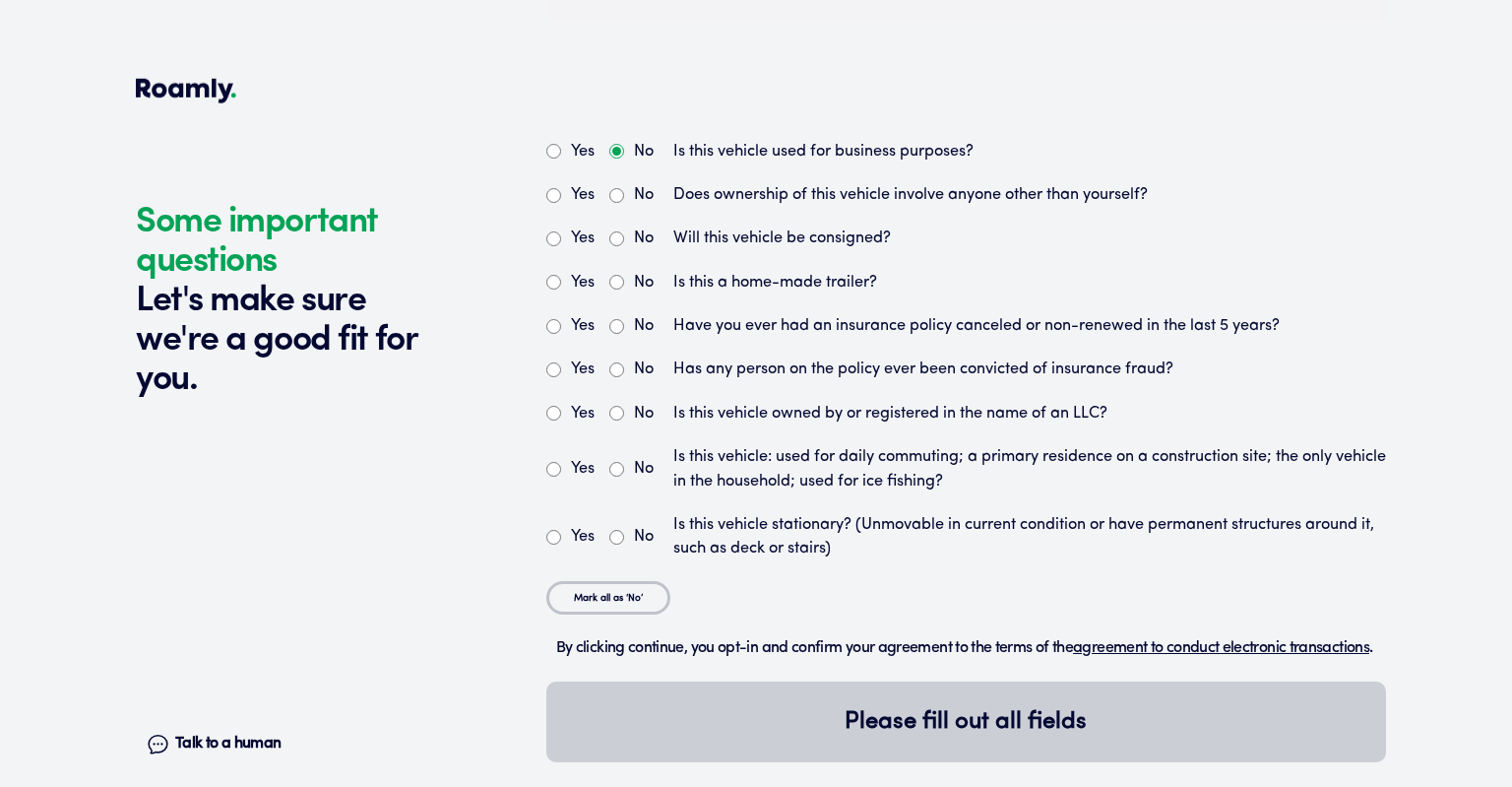 radio on "true" 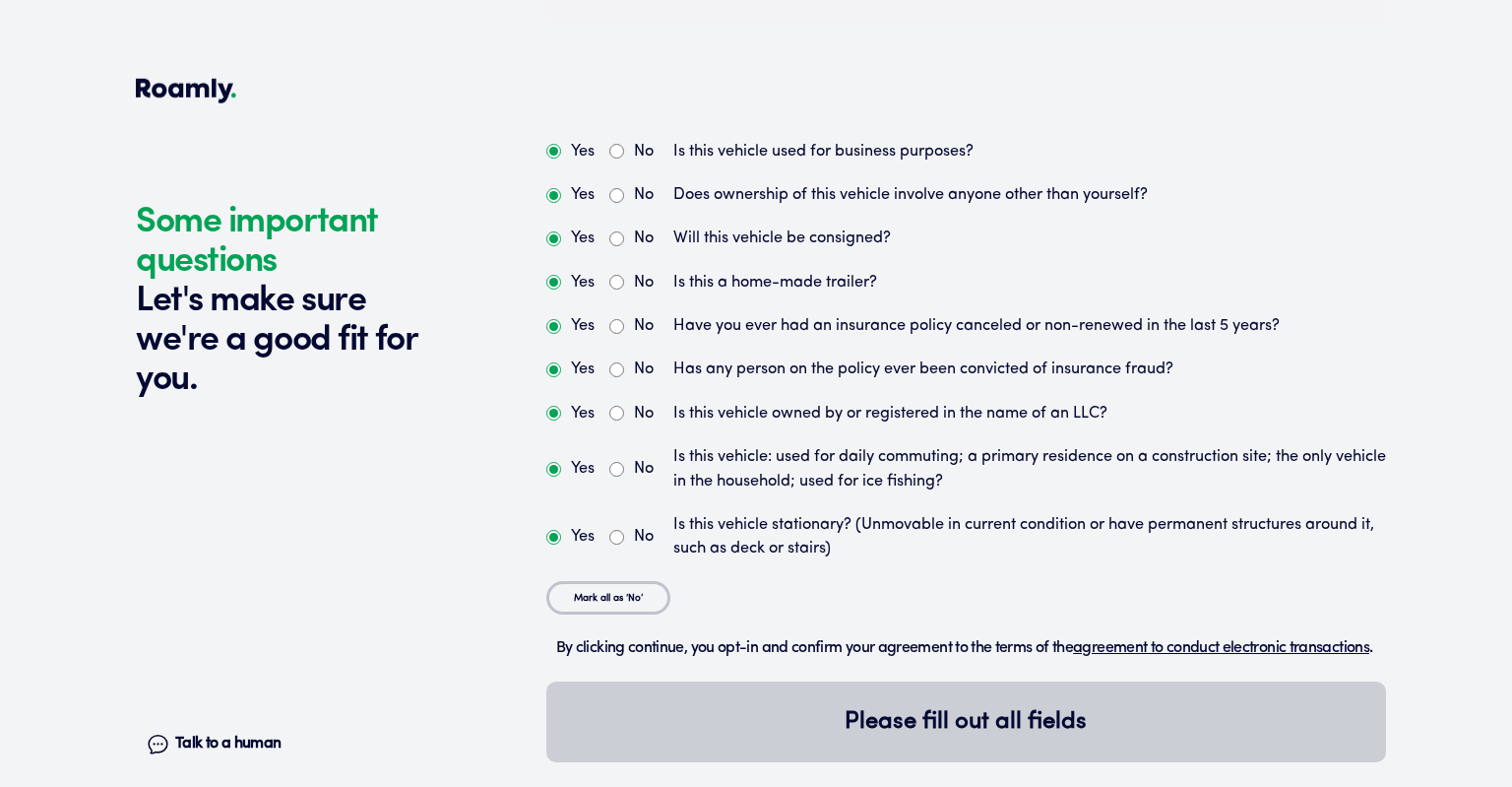 click on "Yes No Is this vehicle used for business purposes? Yes No Does ownership of this vehicle involve anyone other than yourself? Yes No Will this vehicle be consigned? Yes No Is this a home-made trailer? Yes No Have you ever had an insurance policy canceled or non-renewed in the last 5 years? Yes No Has any person on the policy ever been convicted of insurance fraud? Yes No Is this vehicle owned by or registered in the name of an LLC? Yes No Is this vehicle: used for daily commuting; a primary residence on a construction site; the only vehicle in the household; used for ice fishing? Yes No Is this vehicle stationary? (Unmovable in current condition or have permanent structures around it, such as deck or stairs) Mark all as ‘No’" at bounding box center (966, 377) 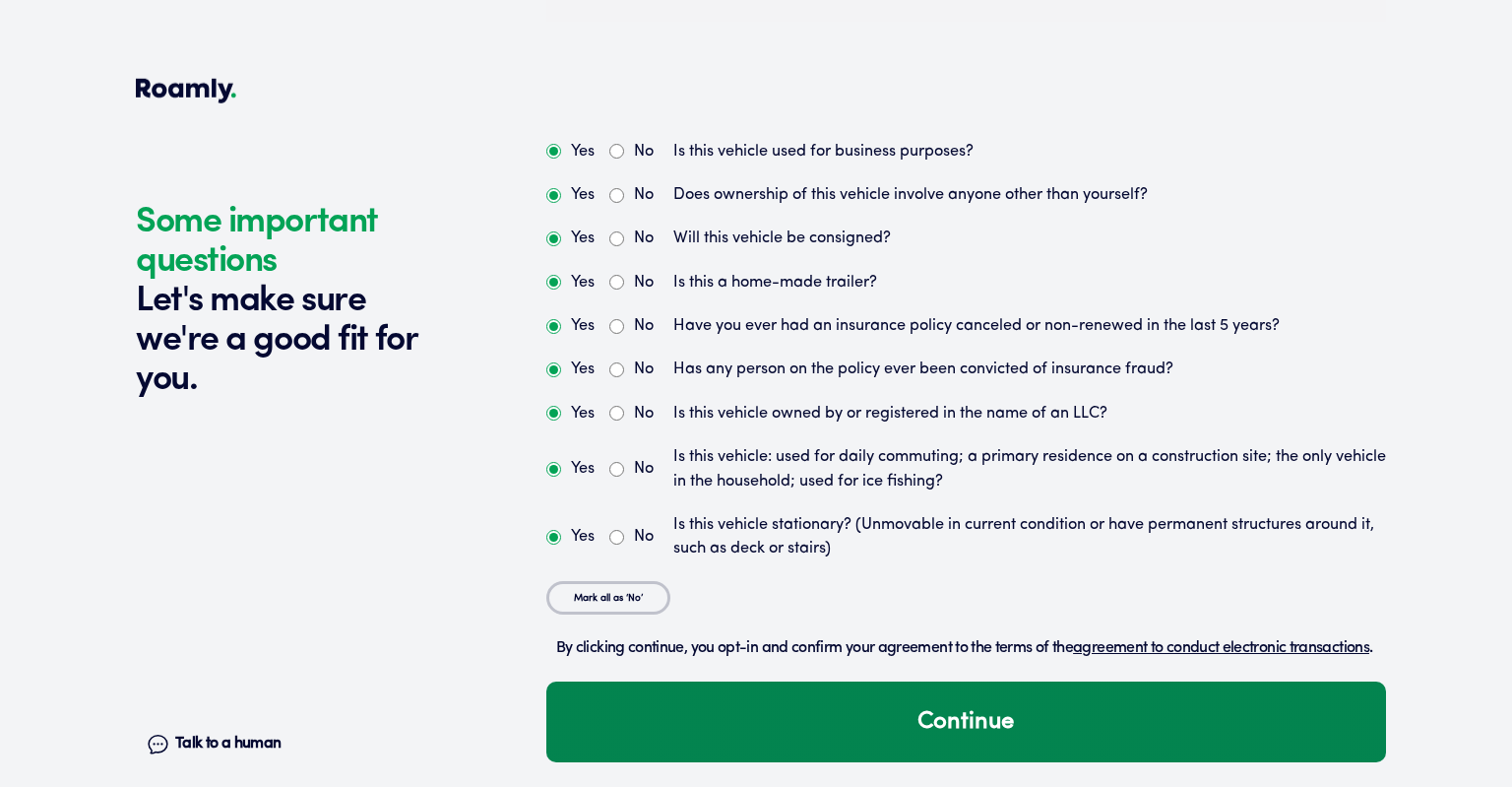 click on "Continue" at bounding box center [966, 722] 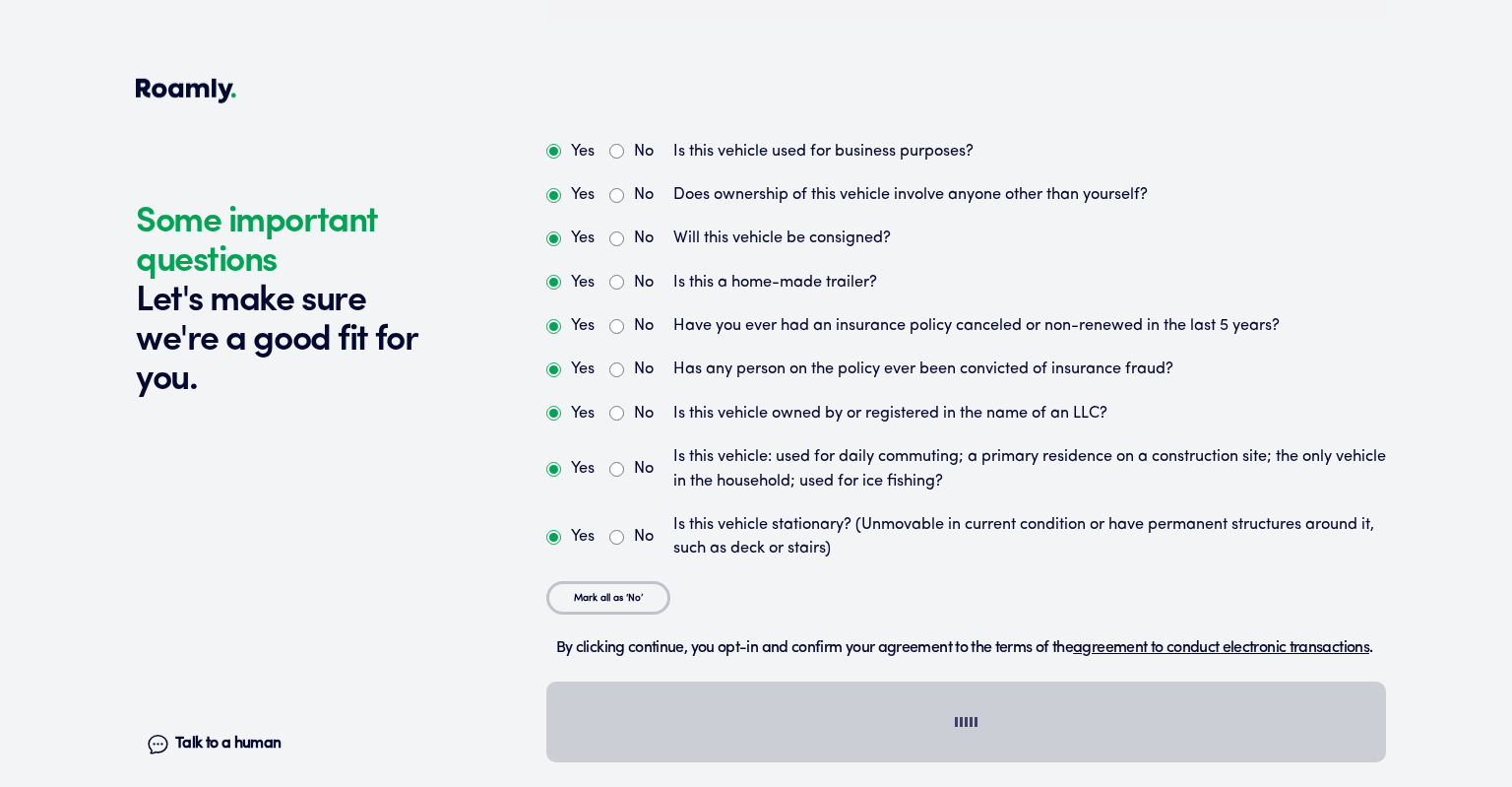 scroll, scrollTop: 0, scrollLeft: 0, axis: both 